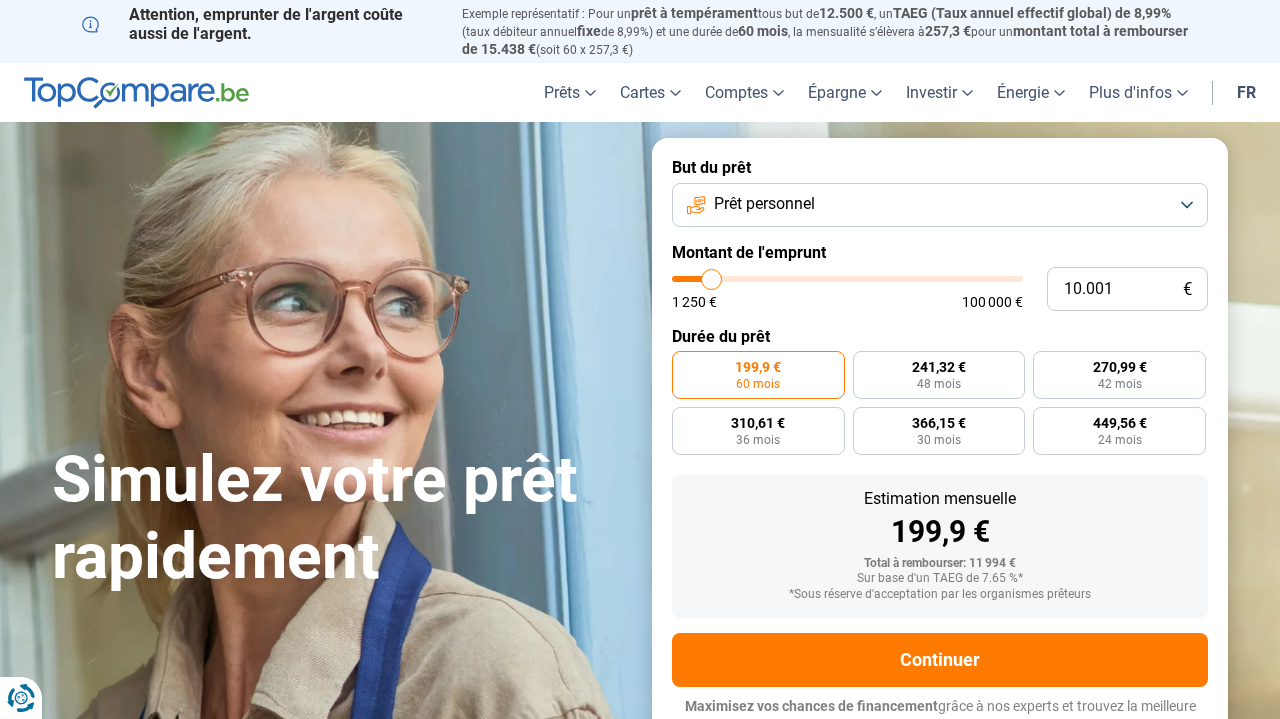 scroll, scrollTop: 0, scrollLeft: 0, axis: both 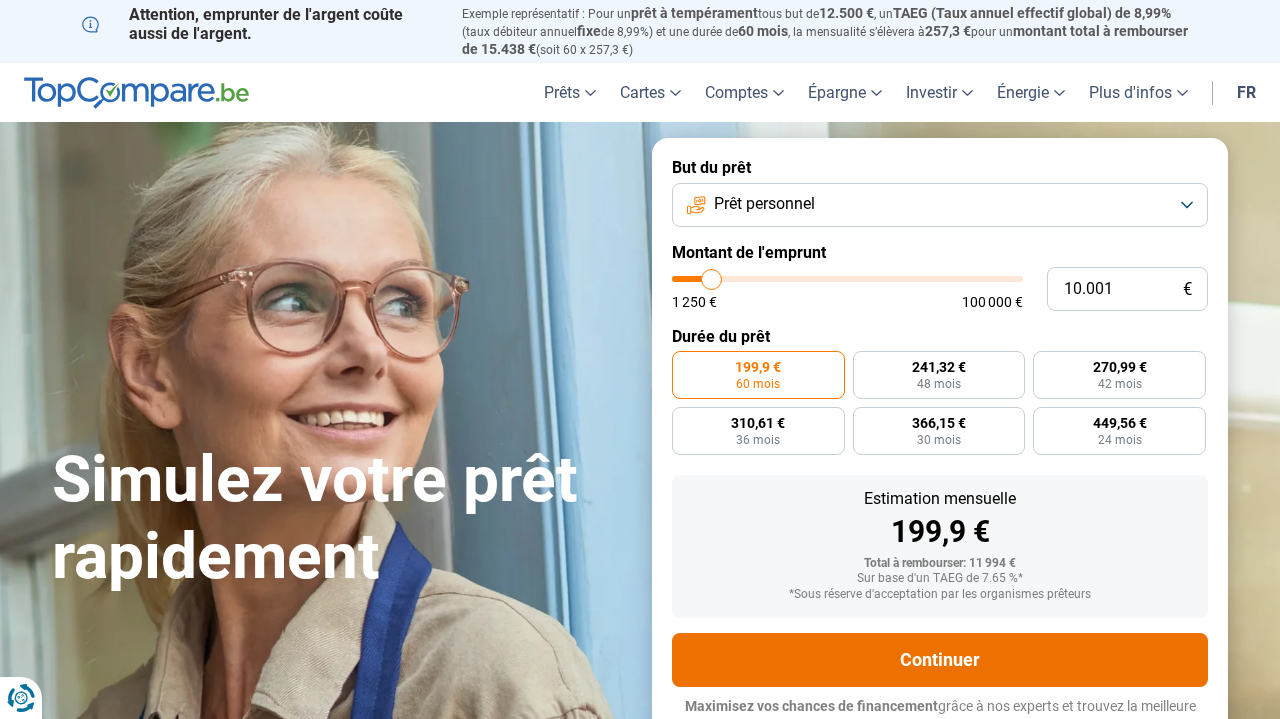 click on "Continuer" at bounding box center (940, 660) 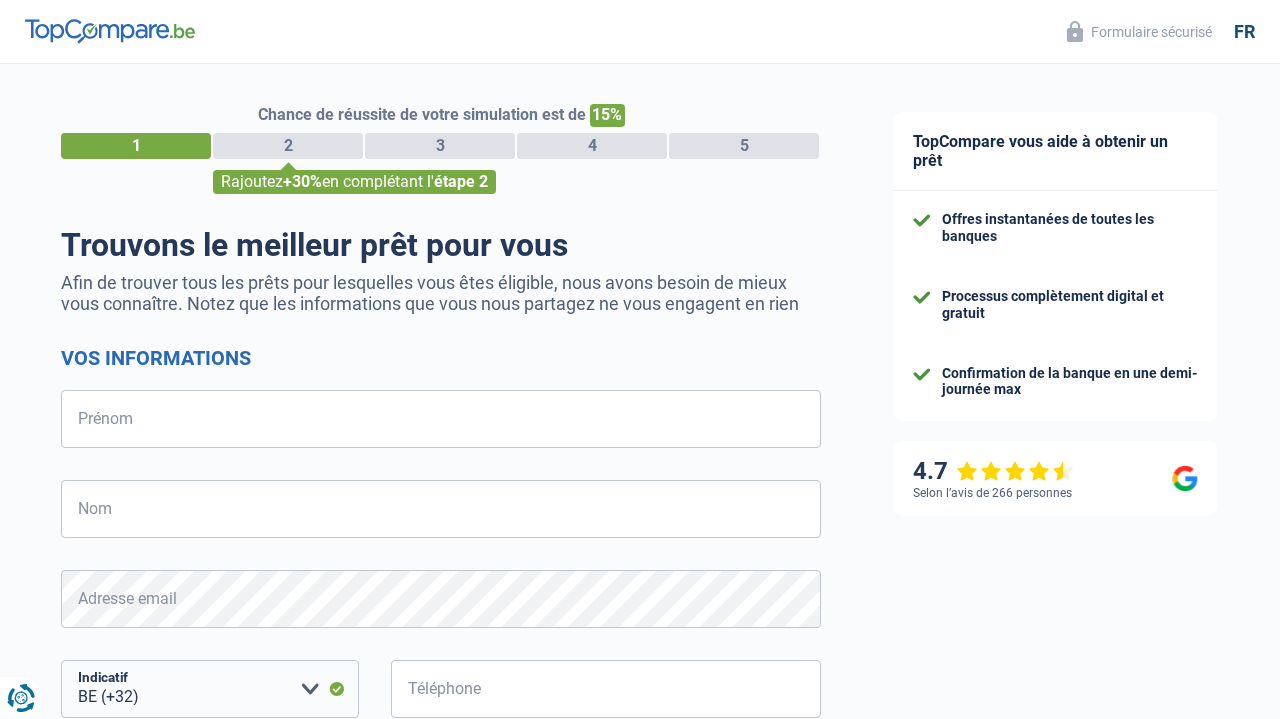 select on "32" 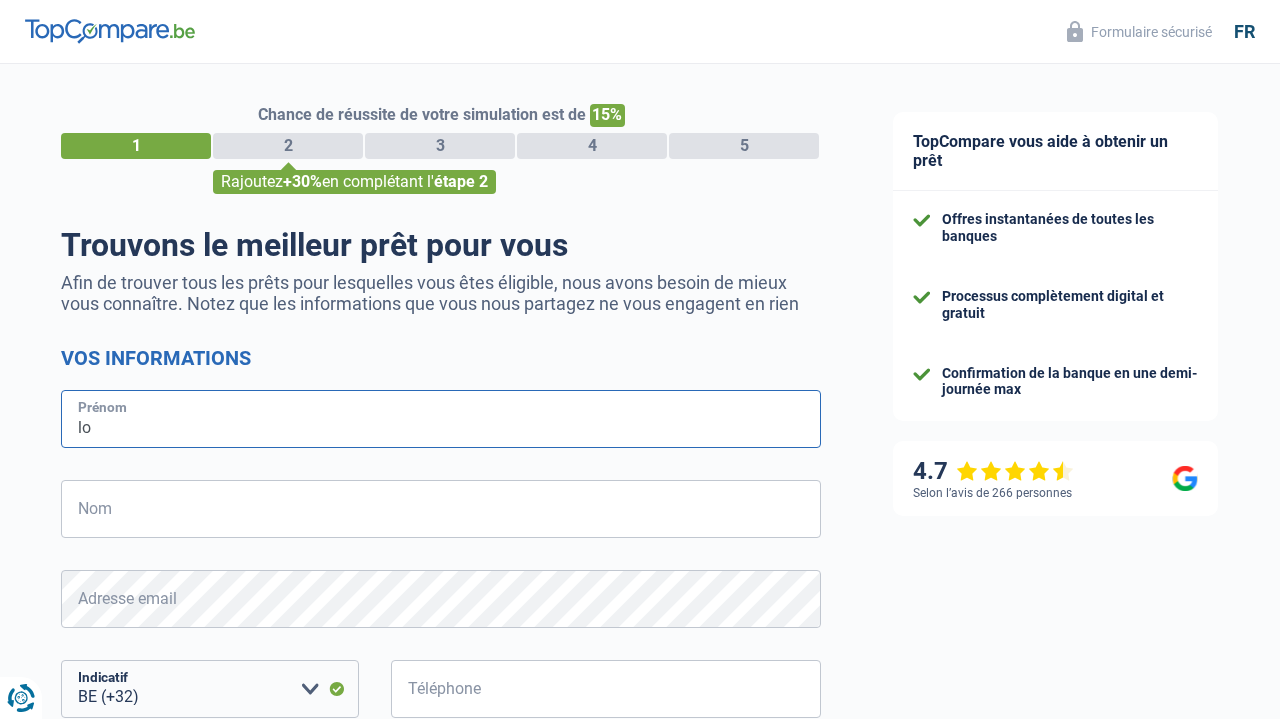 type on "lor" 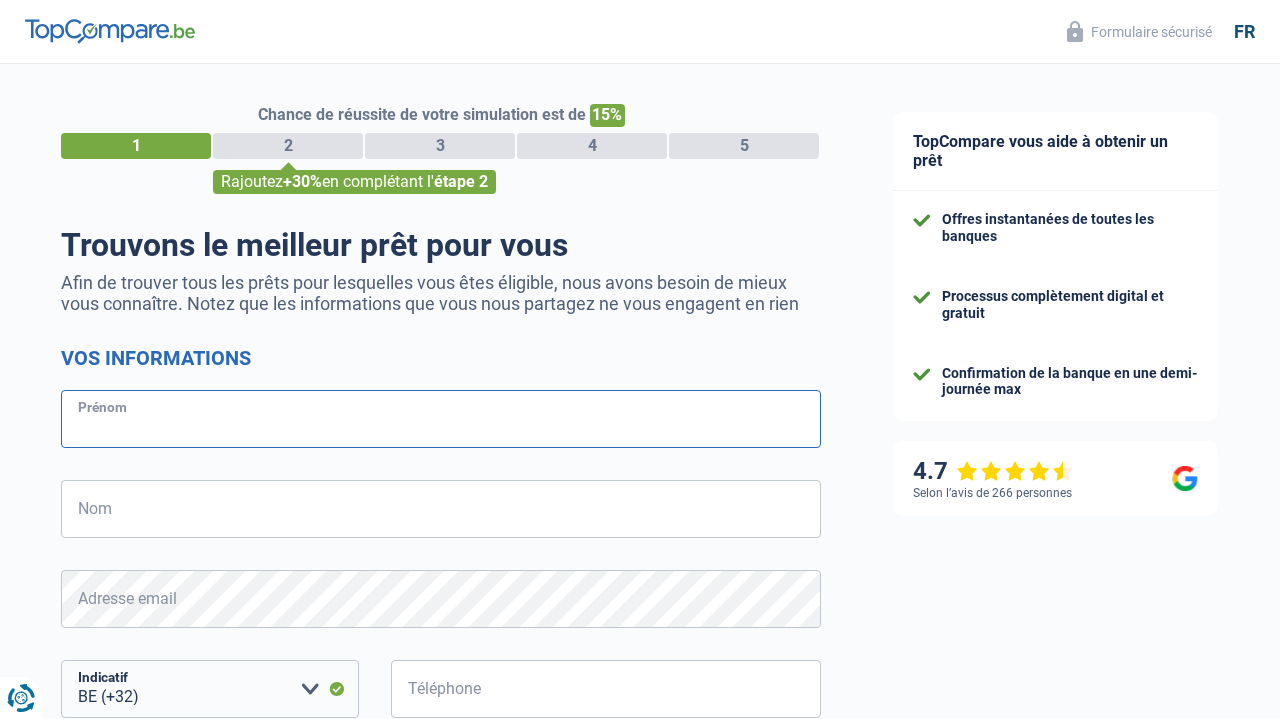 type on "Lorenzo  Sclessin" 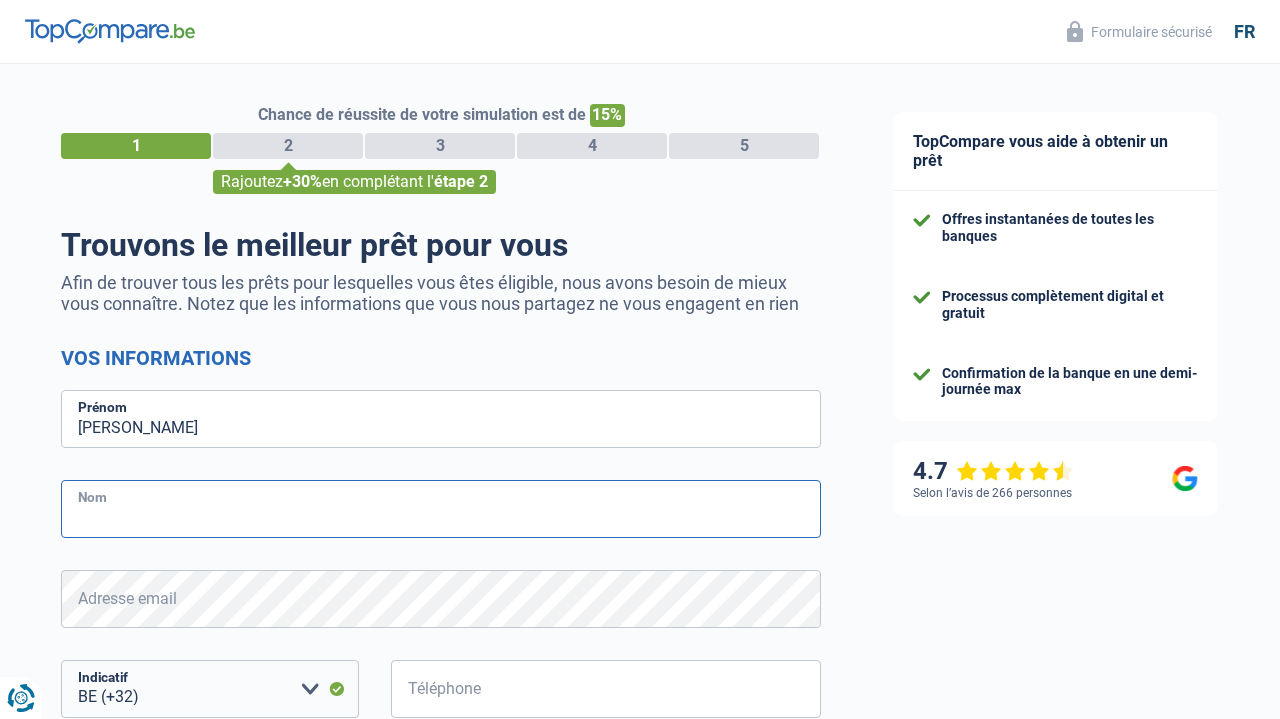 type on "Oolmann" 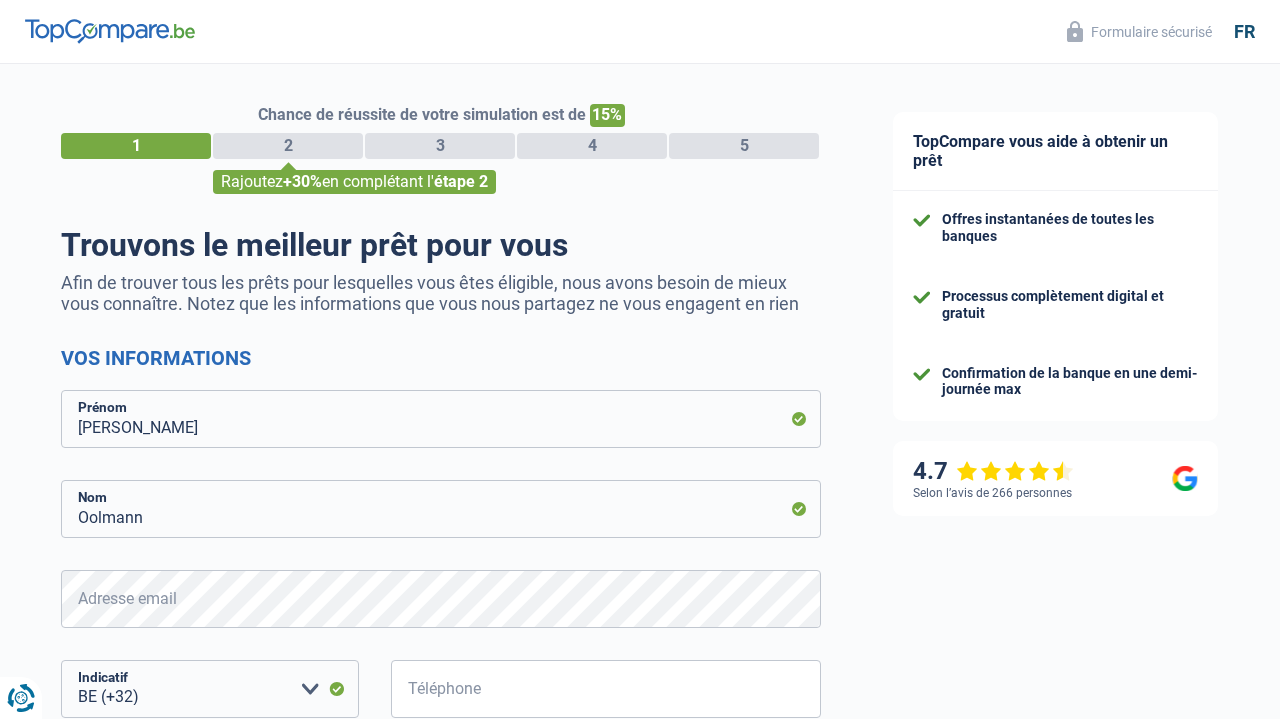 click on "Lorenzo  Sclessin" at bounding box center [441, 419] 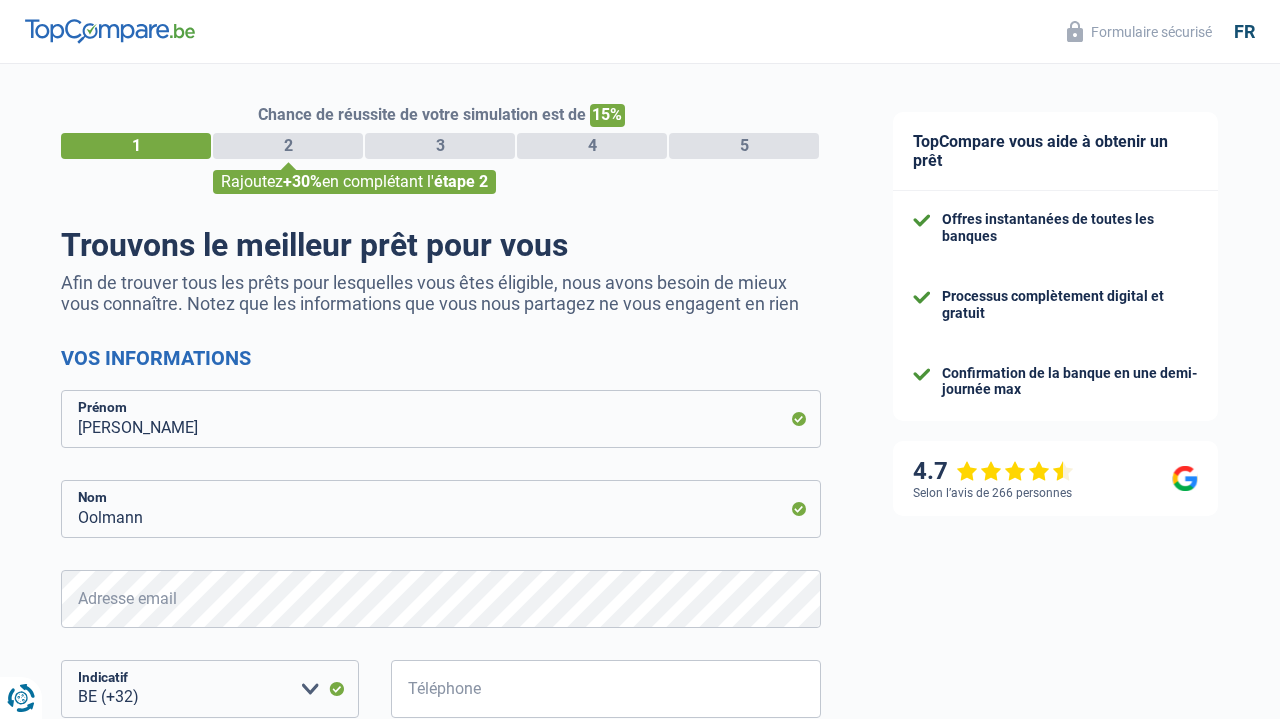 type on "Lorenzo" 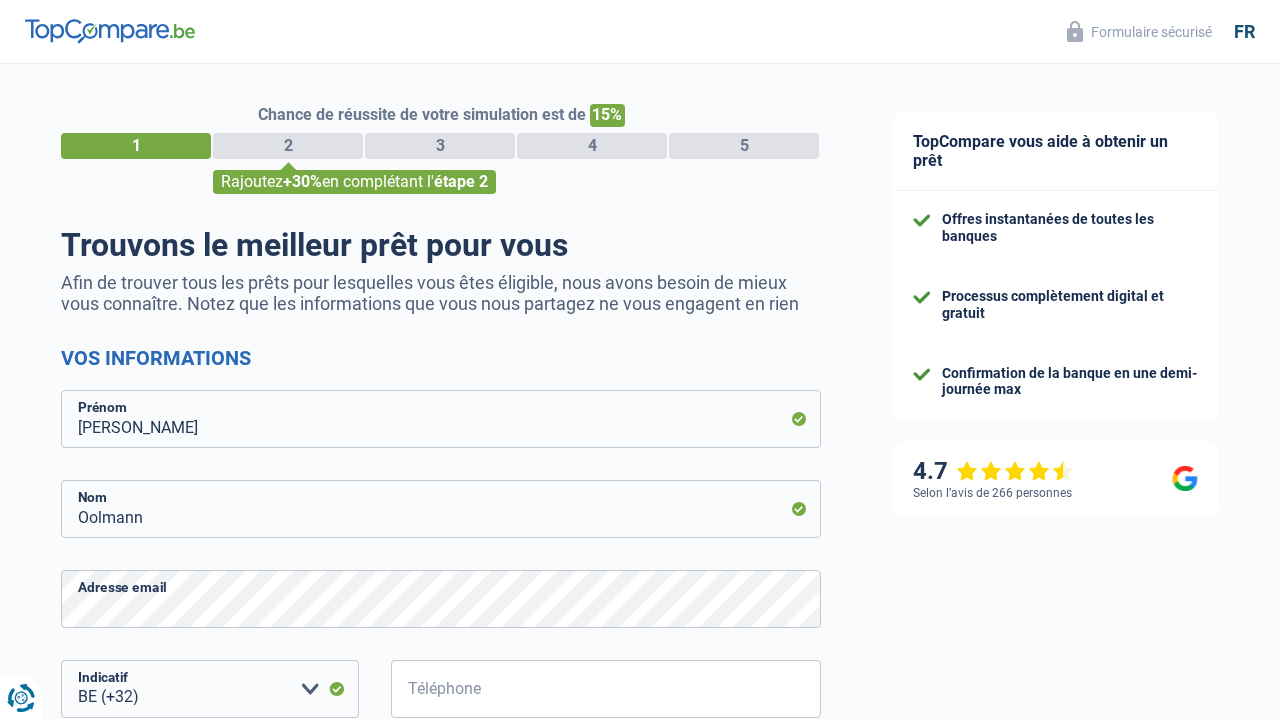 click on "TopCompare vous aide à obtenir un prêt
Offres instantanées de toutes les banques
Processus complètement digital et gratuit
Confirmation de la banque en une demi-journée max
4.7
Selon l’avis de 266 personnes
Formulaire sécurisé" at bounding box center (1068, 575) 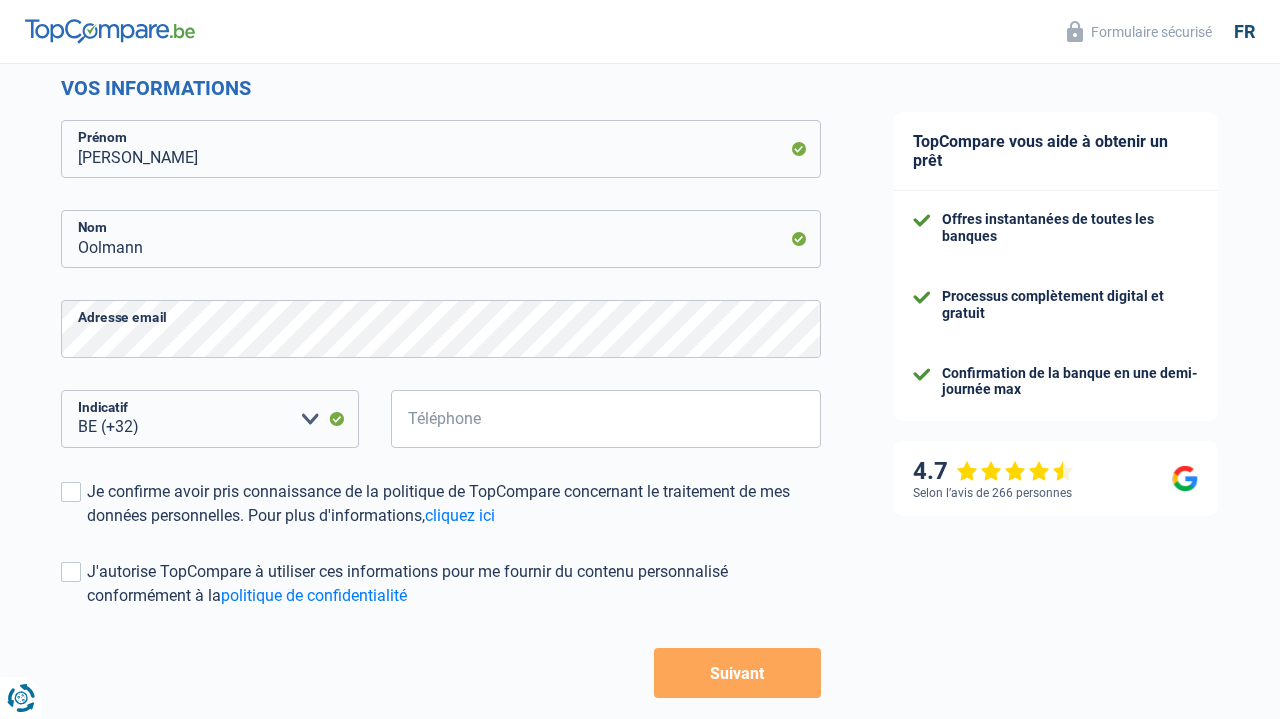 scroll, scrollTop: 271, scrollLeft: 0, axis: vertical 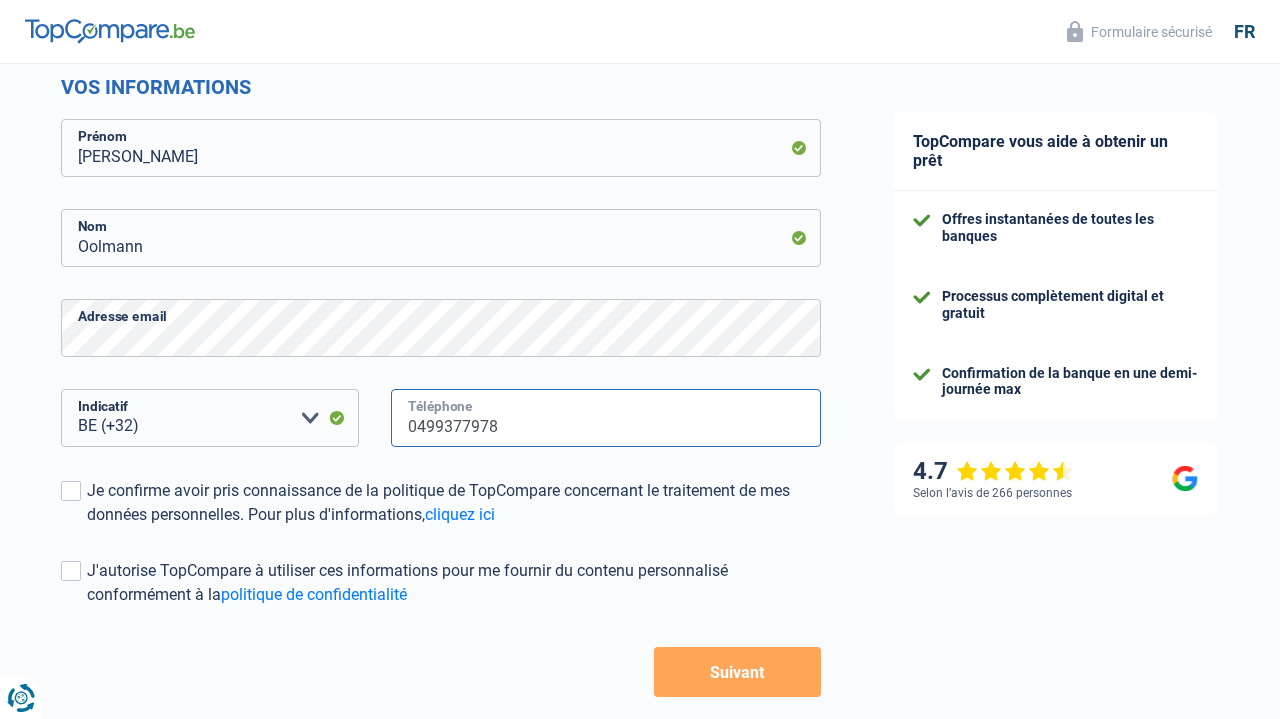 type on "0499377978" 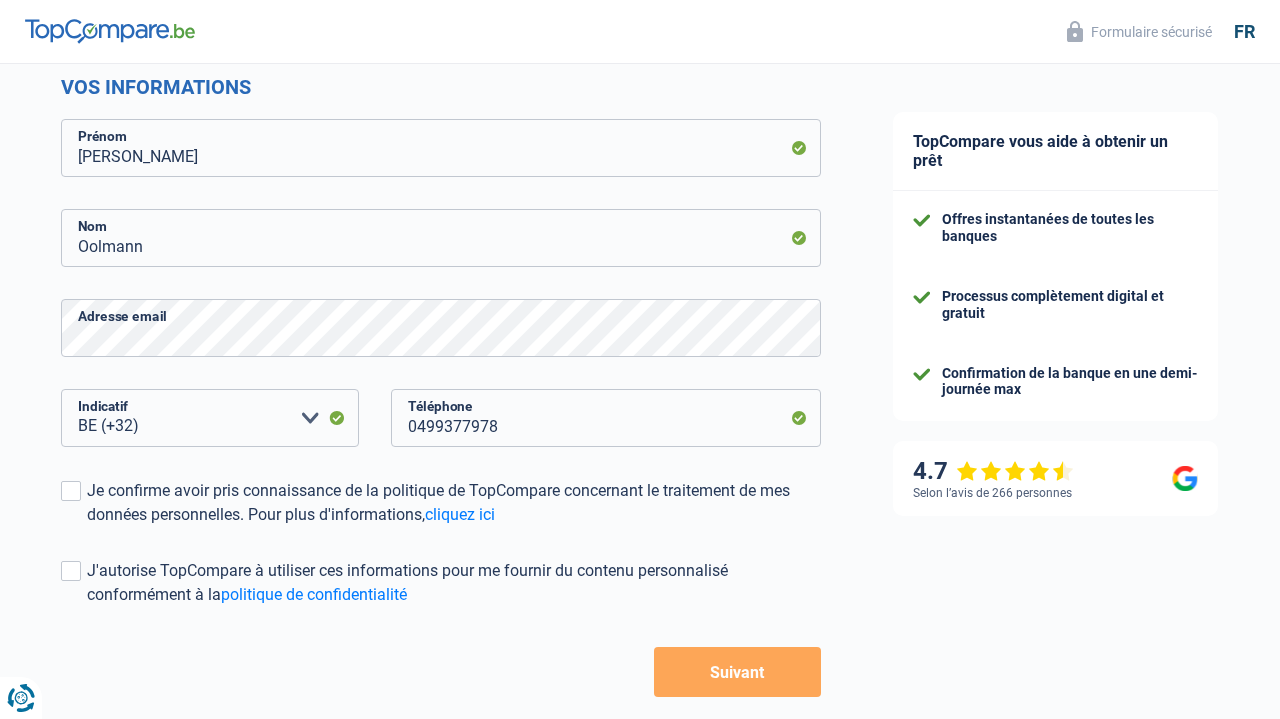 click on "TopCompare vous aide à obtenir un prêt
Offres instantanées de toutes les banques
Processus complètement digital et gratuit
Confirmation de la banque en une demi-journée max
4.7
Selon l’avis de 266 personnes
Formulaire sécurisé" at bounding box center (1068, 304) 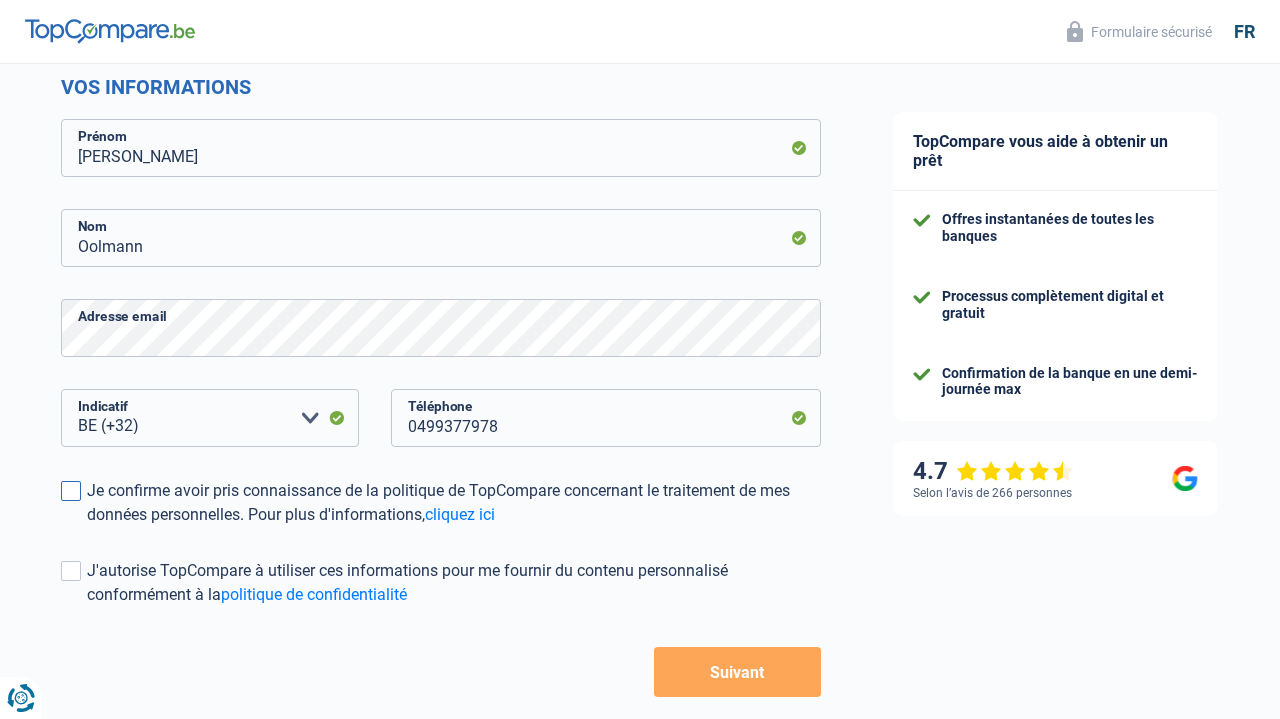 click at bounding box center (71, 491) 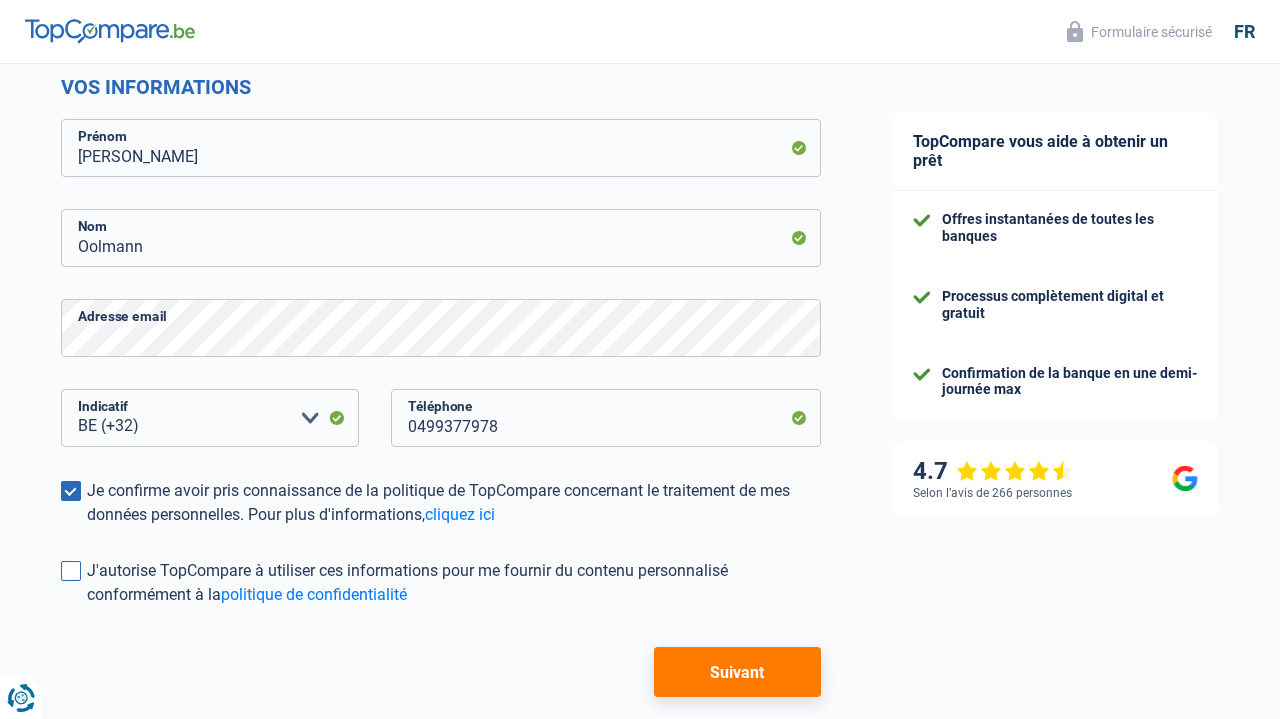 click at bounding box center [71, 571] 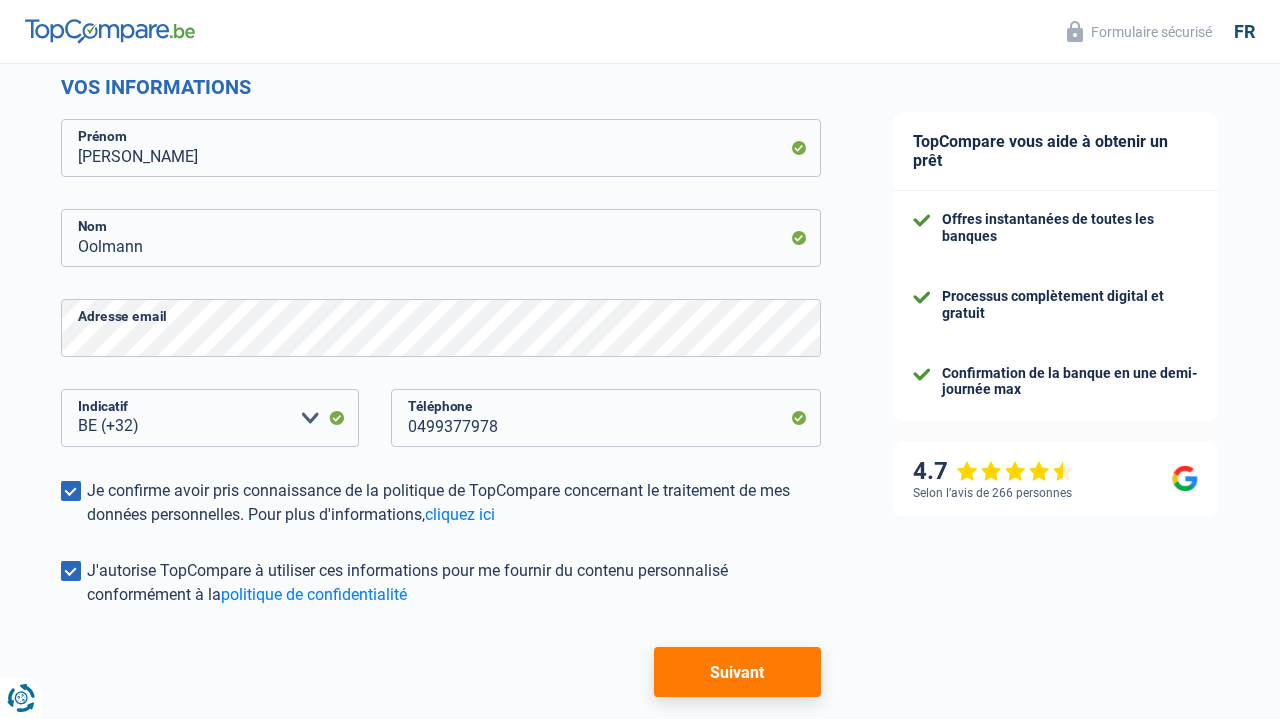 click on "Suivant" at bounding box center [737, 672] 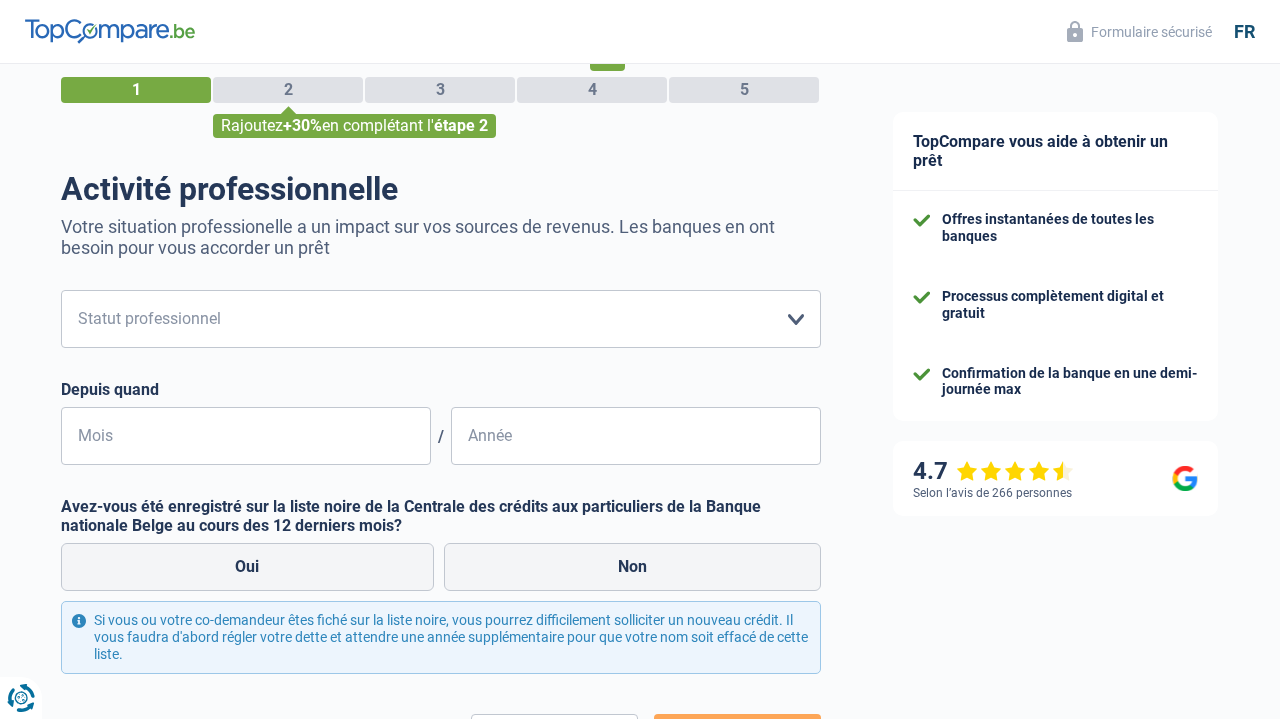 scroll, scrollTop: 0, scrollLeft: 0, axis: both 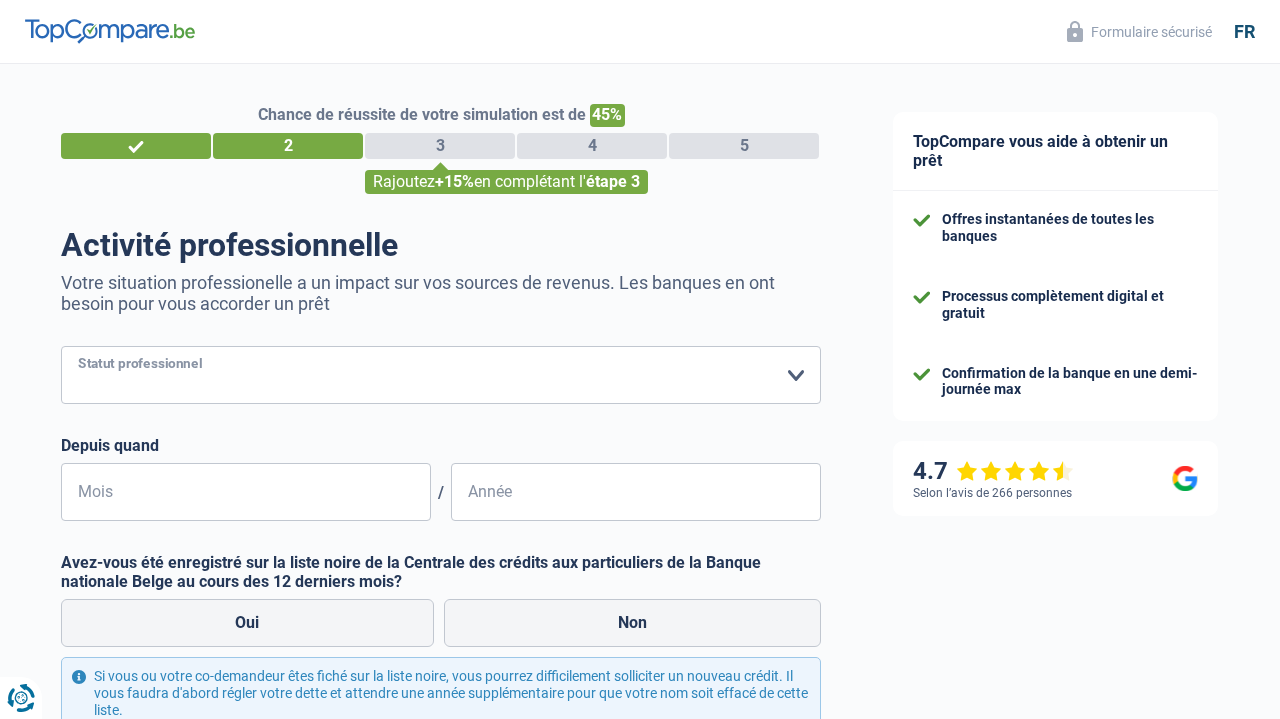 select on "privateEmployee" 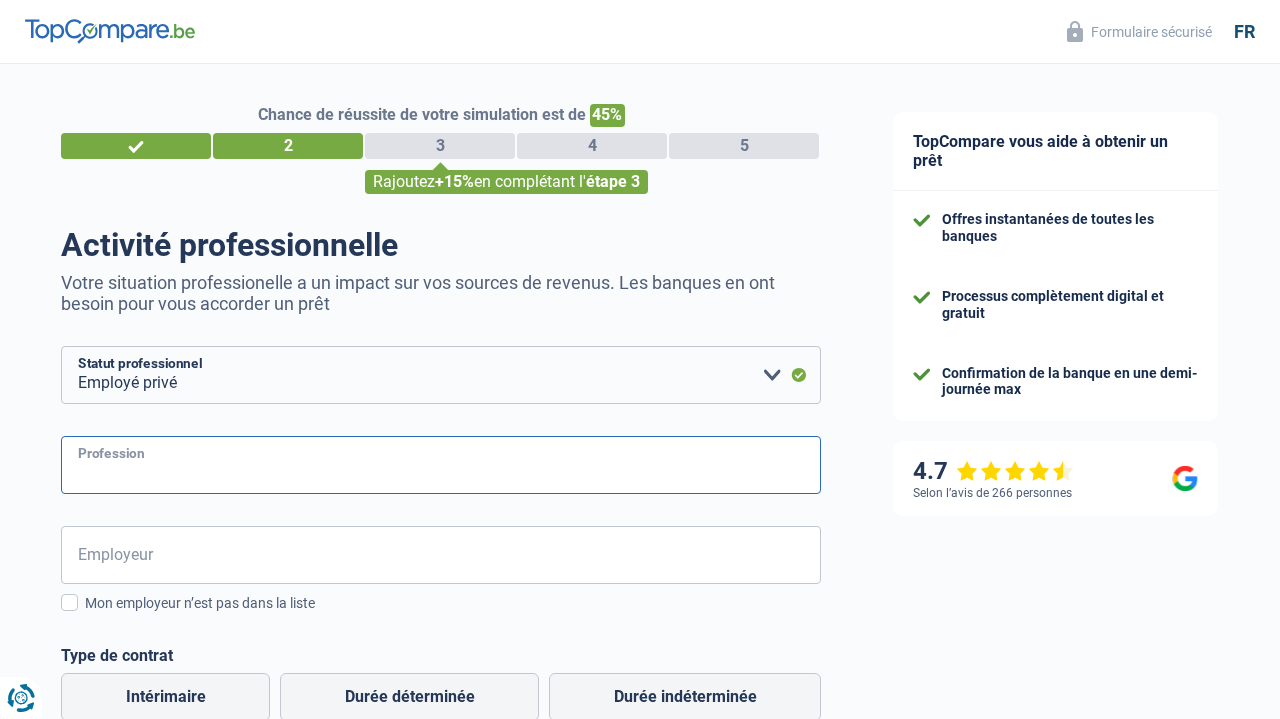 click on "Profession" at bounding box center (441, 465) 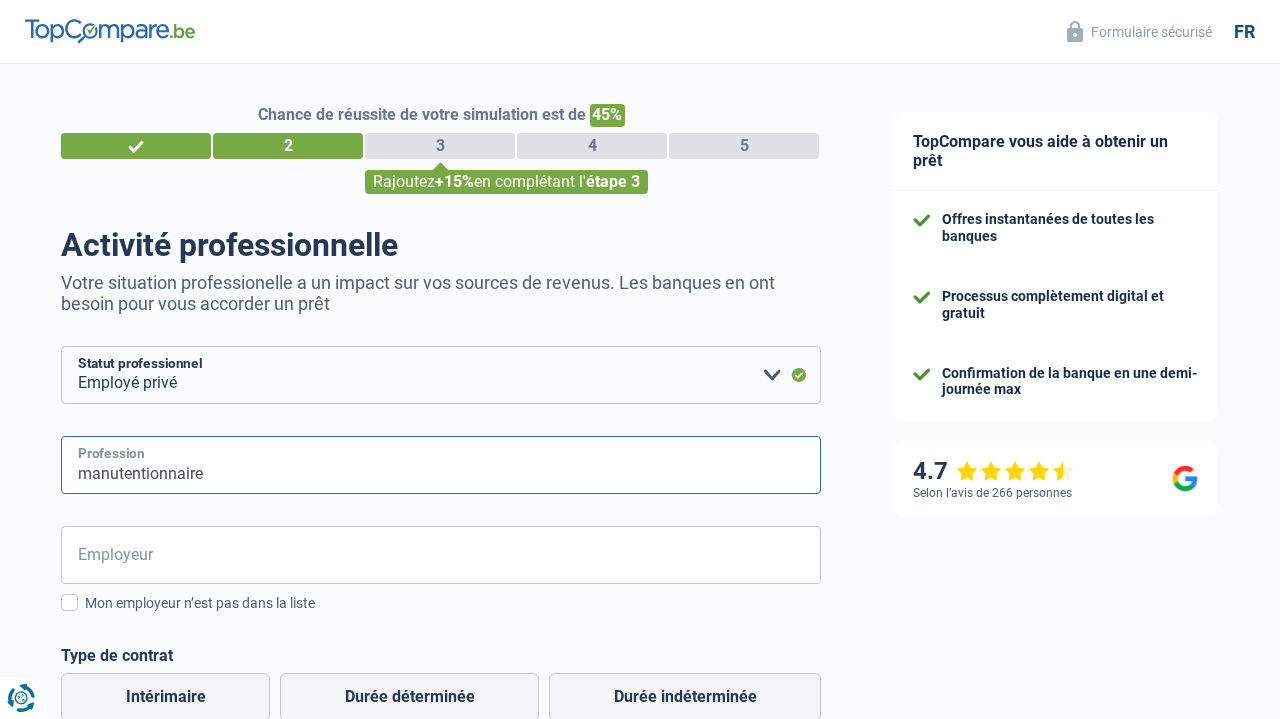 type on "manutentionnaire" 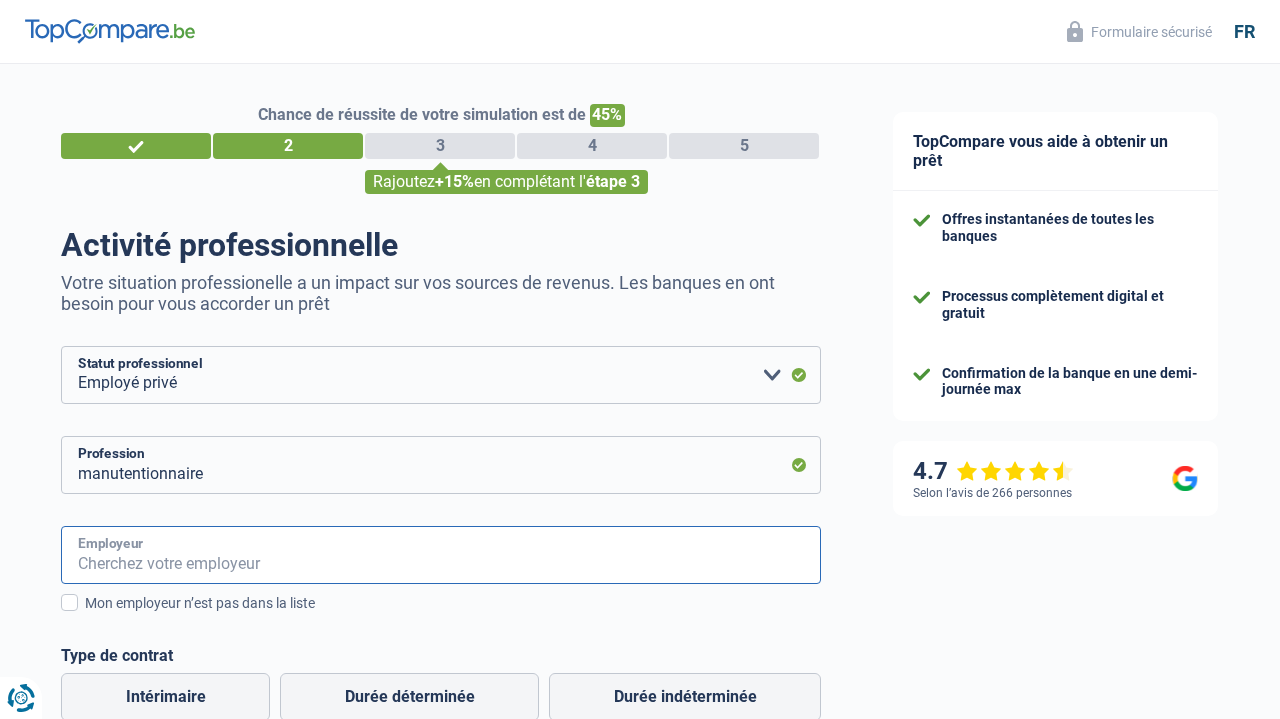 click on "Employeur" at bounding box center (441, 555) 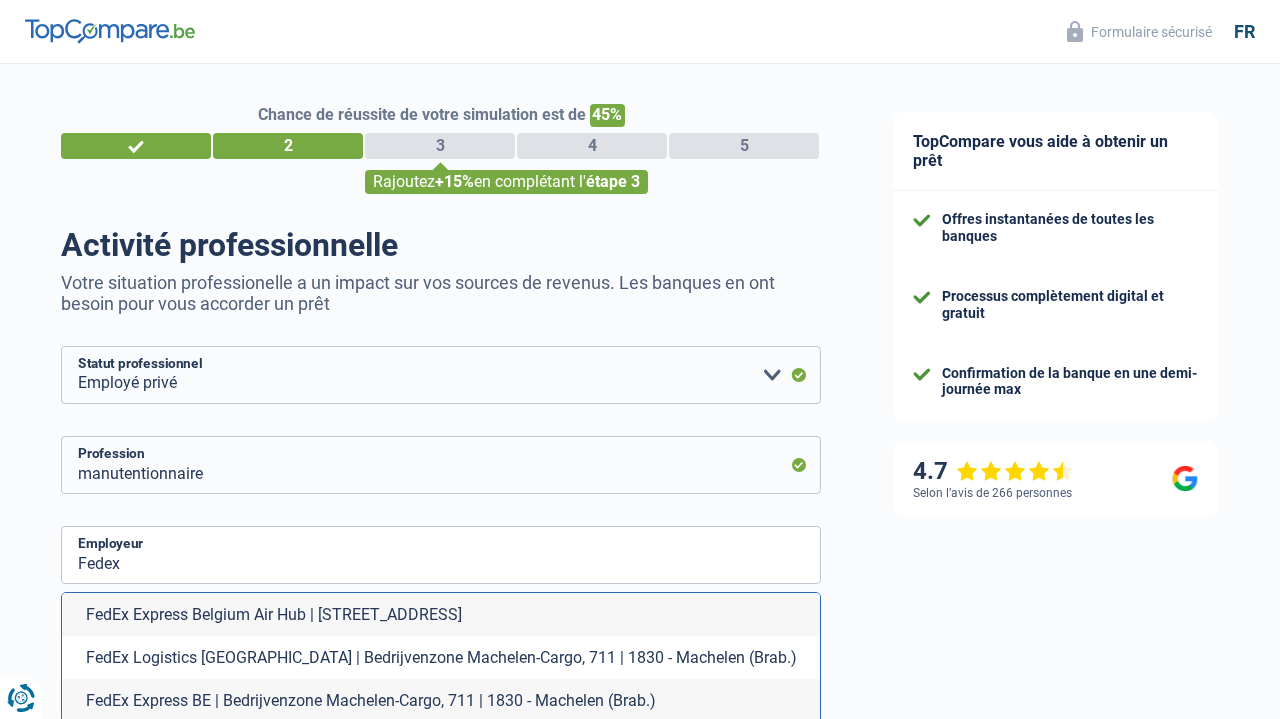 drag, startPoint x: 83, startPoint y: 597, endPoint x: 213, endPoint y: 617, distance: 131.52946 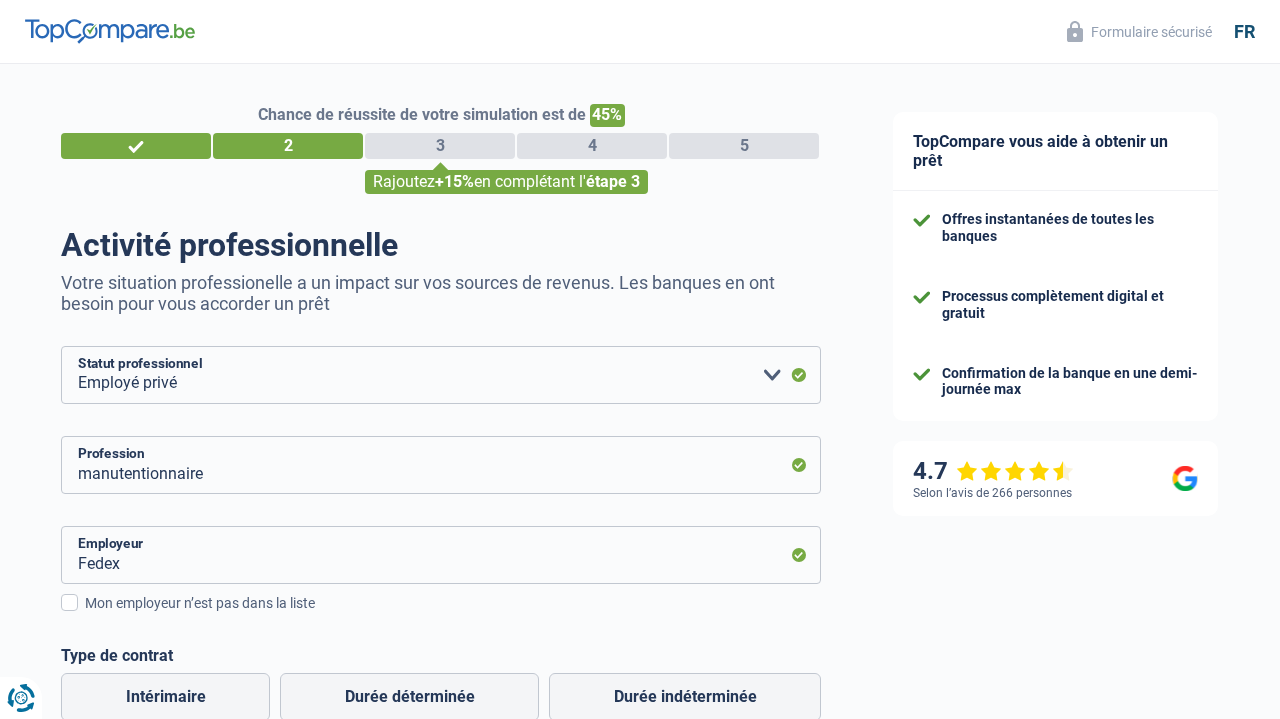 type on "FedEx Express Belgium Air Hub | Rue de l'Aéroport, 90 | 4460 - Grâce-Hollogne" 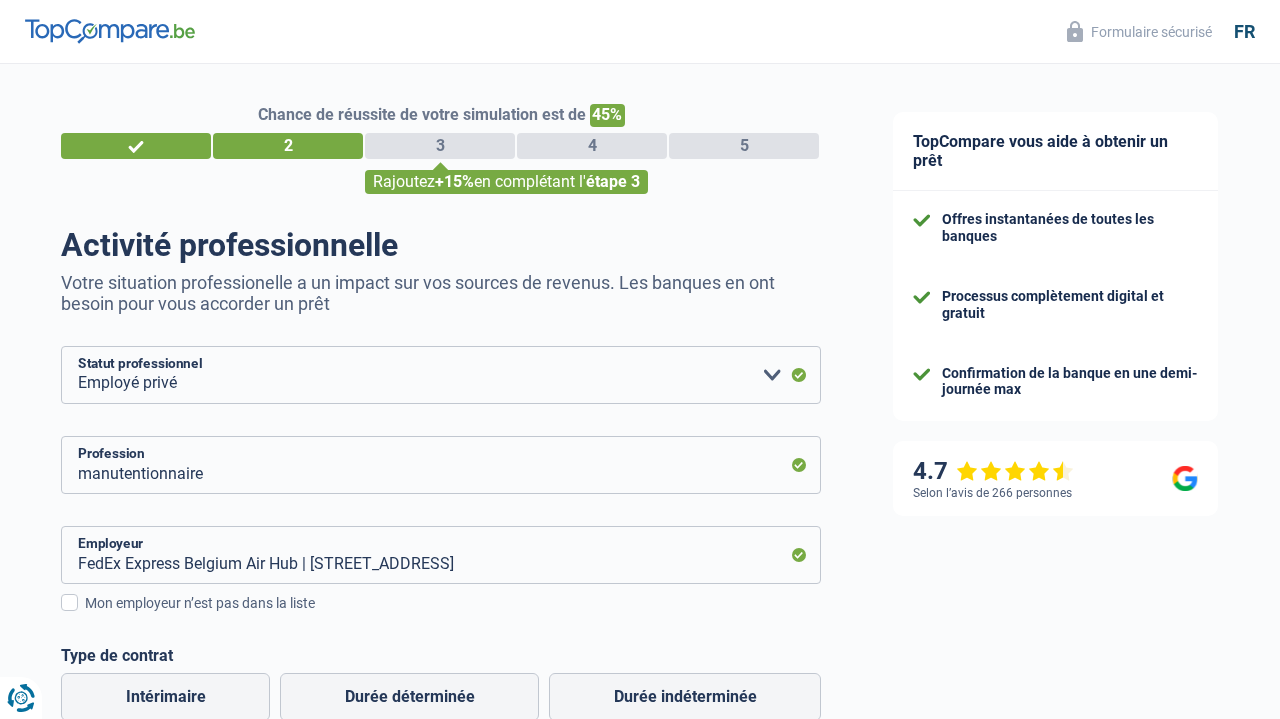 click on "TopCompare vous aide à obtenir un prêt
Offres instantanées de toutes les banques
Processus complètement digital et gratuit
Confirmation de la banque en une demi-journée max
4.7
Selon l’avis de 266 personnes
Formulaire sécurisé" at bounding box center [1068, 660] 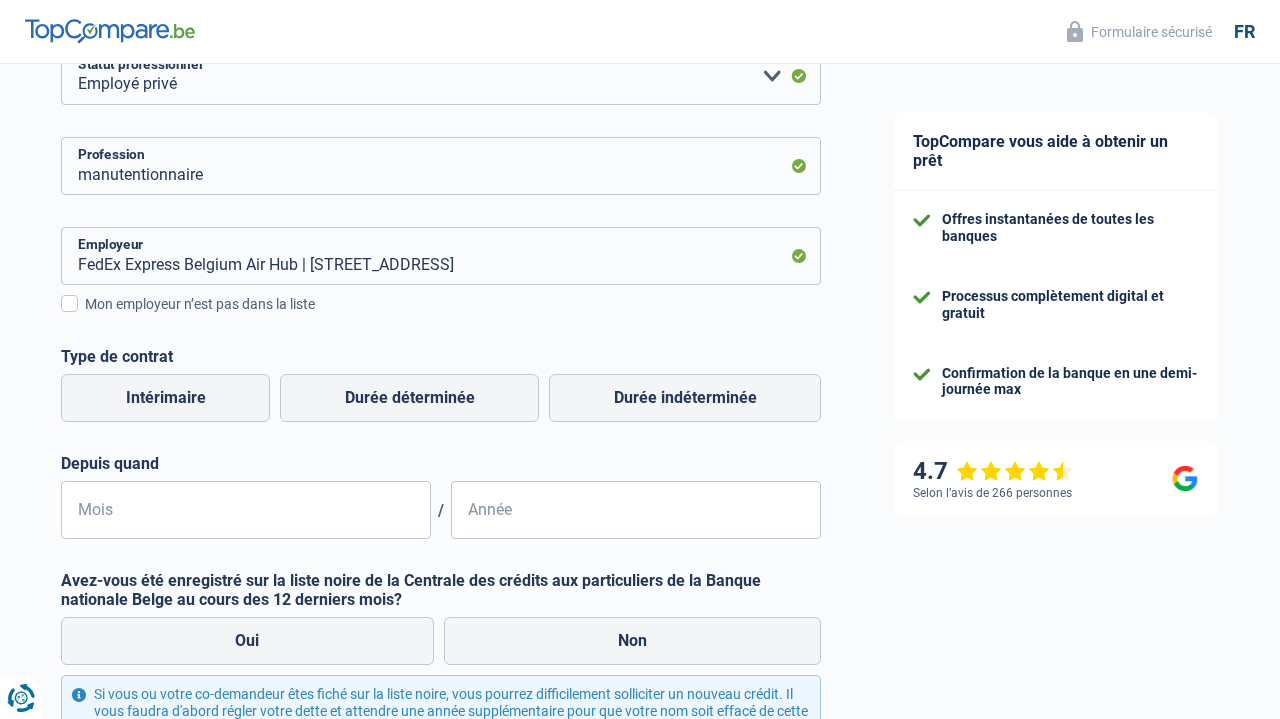 scroll, scrollTop: 300, scrollLeft: 0, axis: vertical 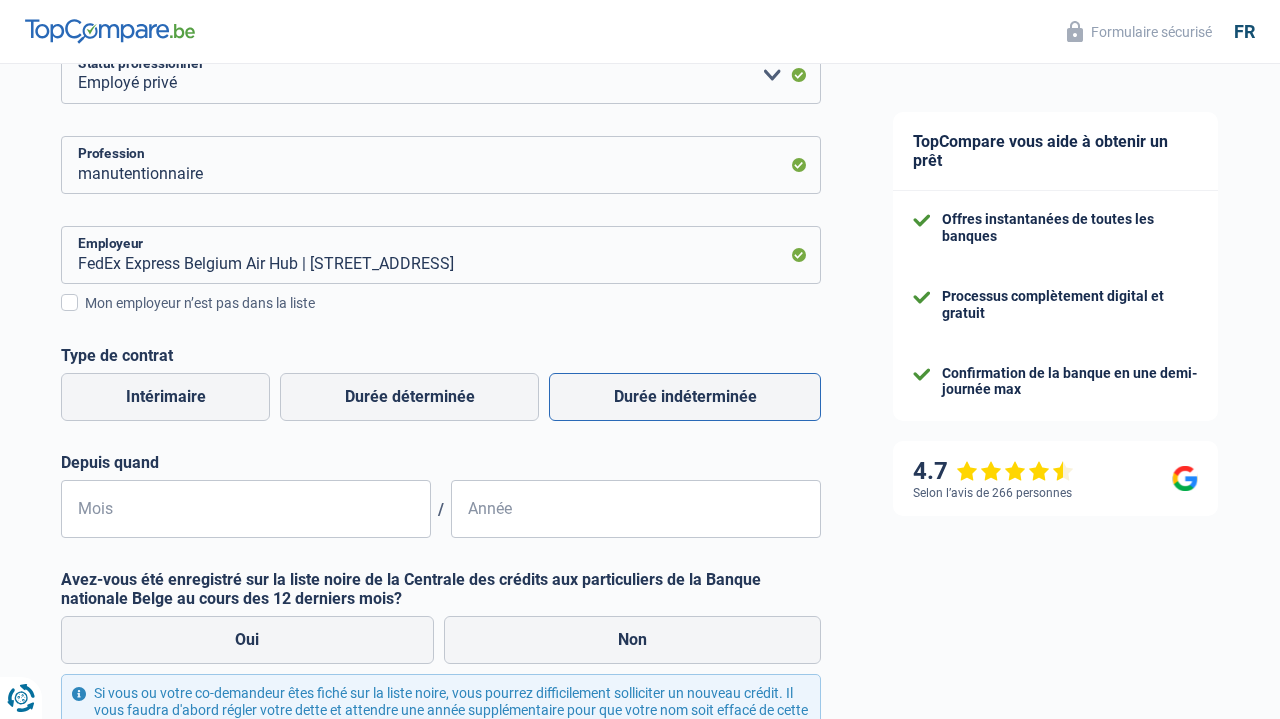 click on "Durée indéterminée" at bounding box center (685, 397) 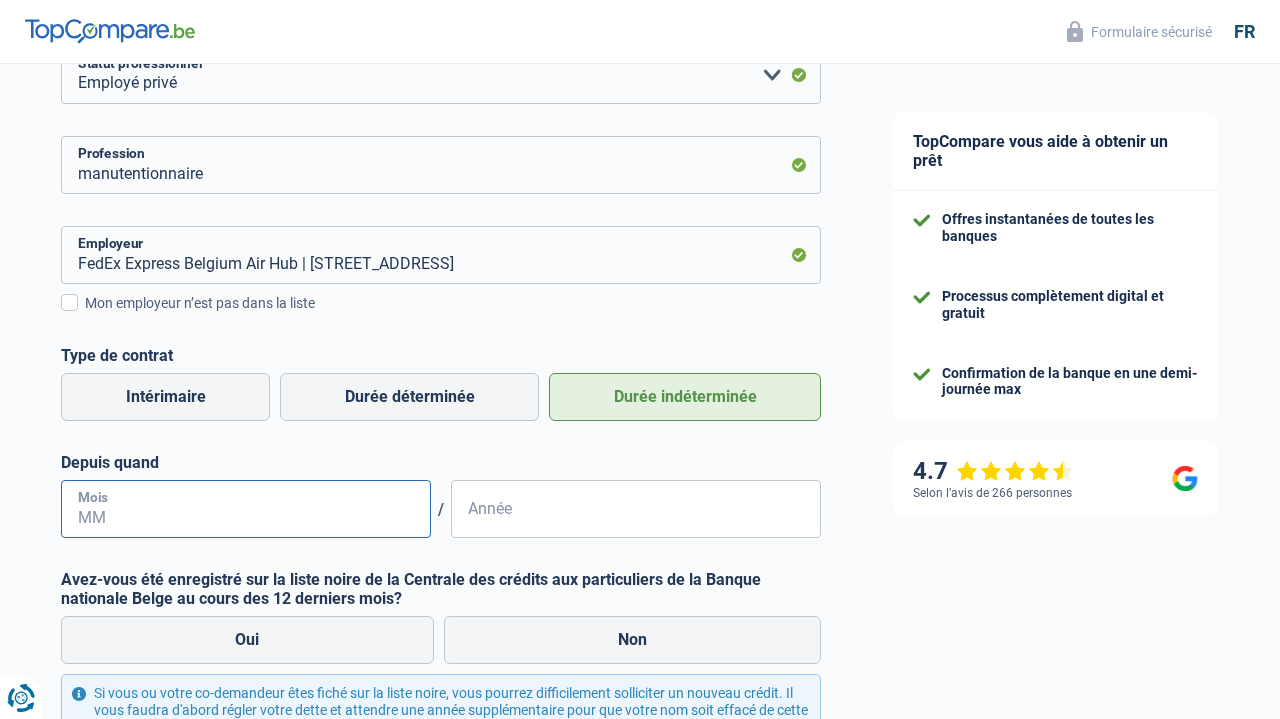 click on "Mois" at bounding box center (246, 509) 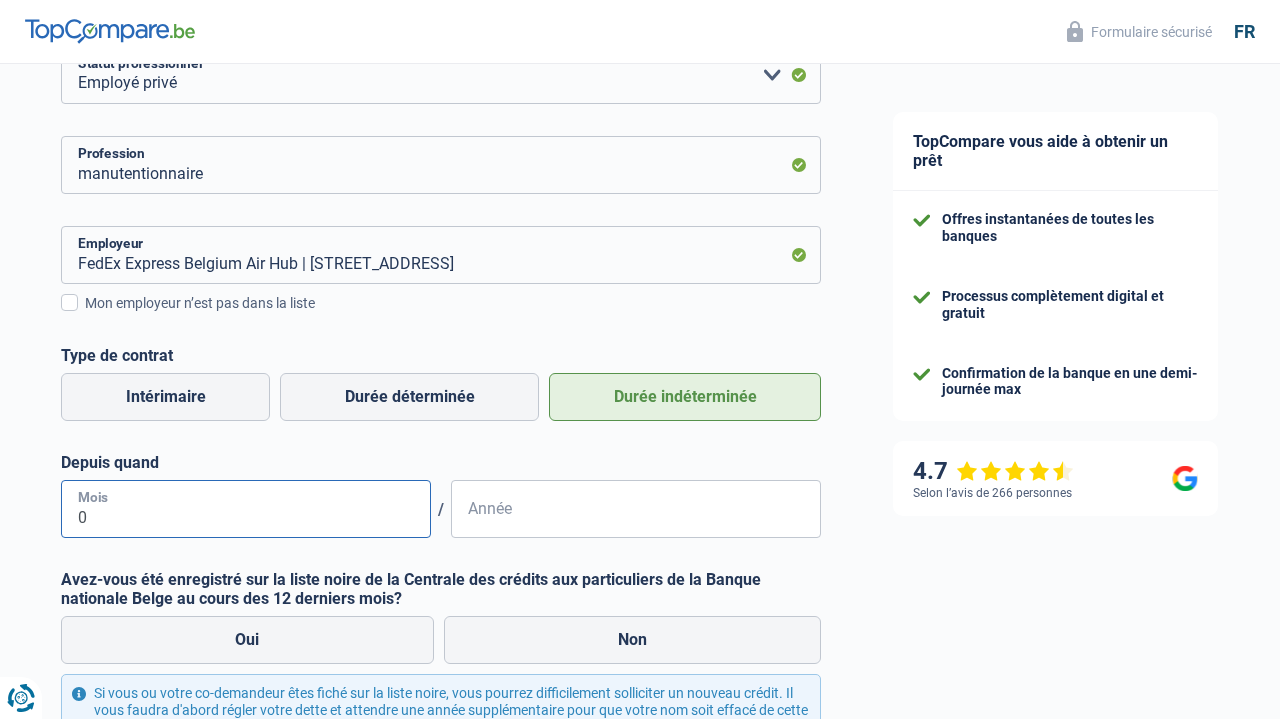type on "08" 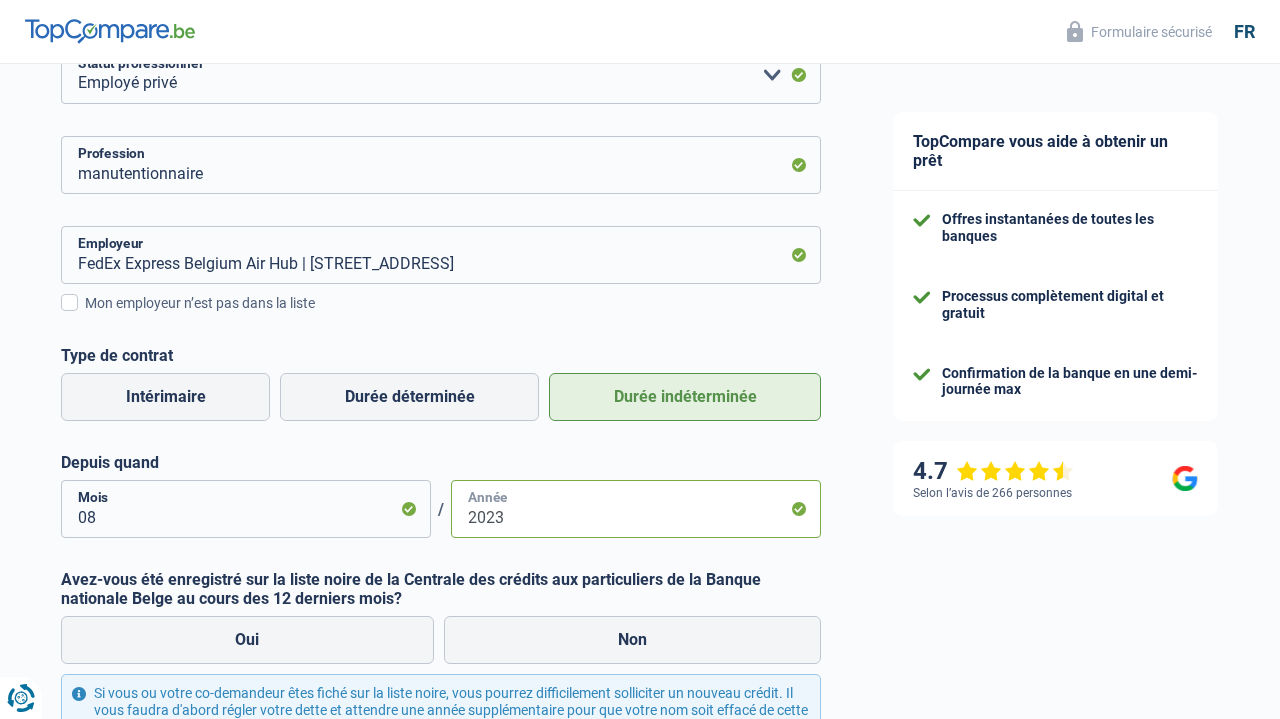 type on "2023" 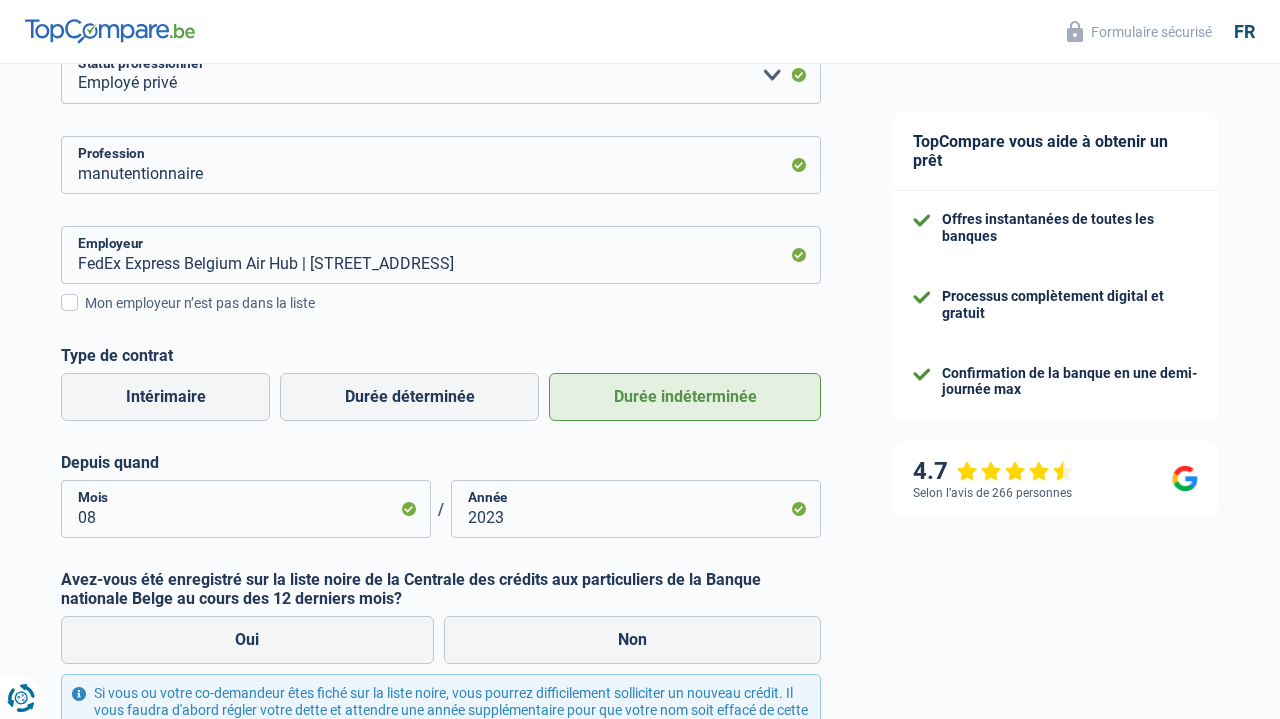 click on "TopCompare vous aide à obtenir un prêt
Offres instantanées de toutes les banques
Processus complètement digital et gratuit
Confirmation de la banque en une demi-journée max
4.7
Selon l’avis de 266 personnes
Formulaire sécurisé" at bounding box center [1068, 360] 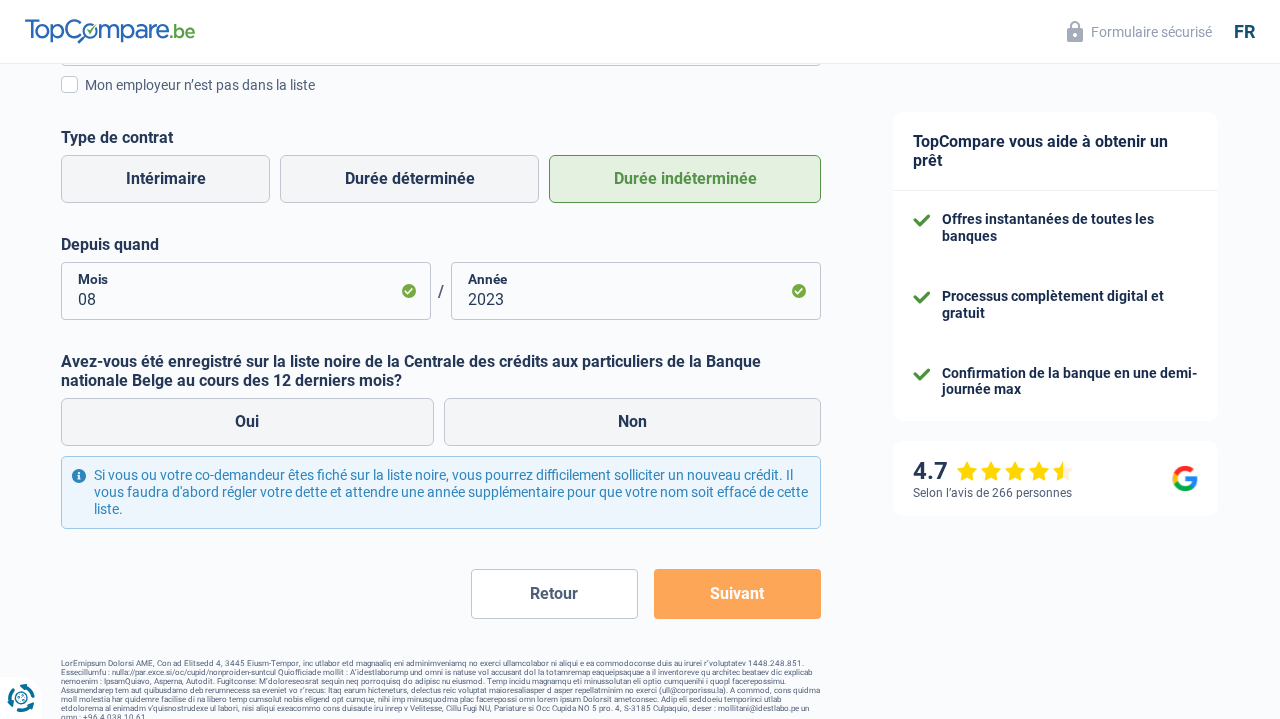 scroll, scrollTop: 524, scrollLeft: 0, axis: vertical 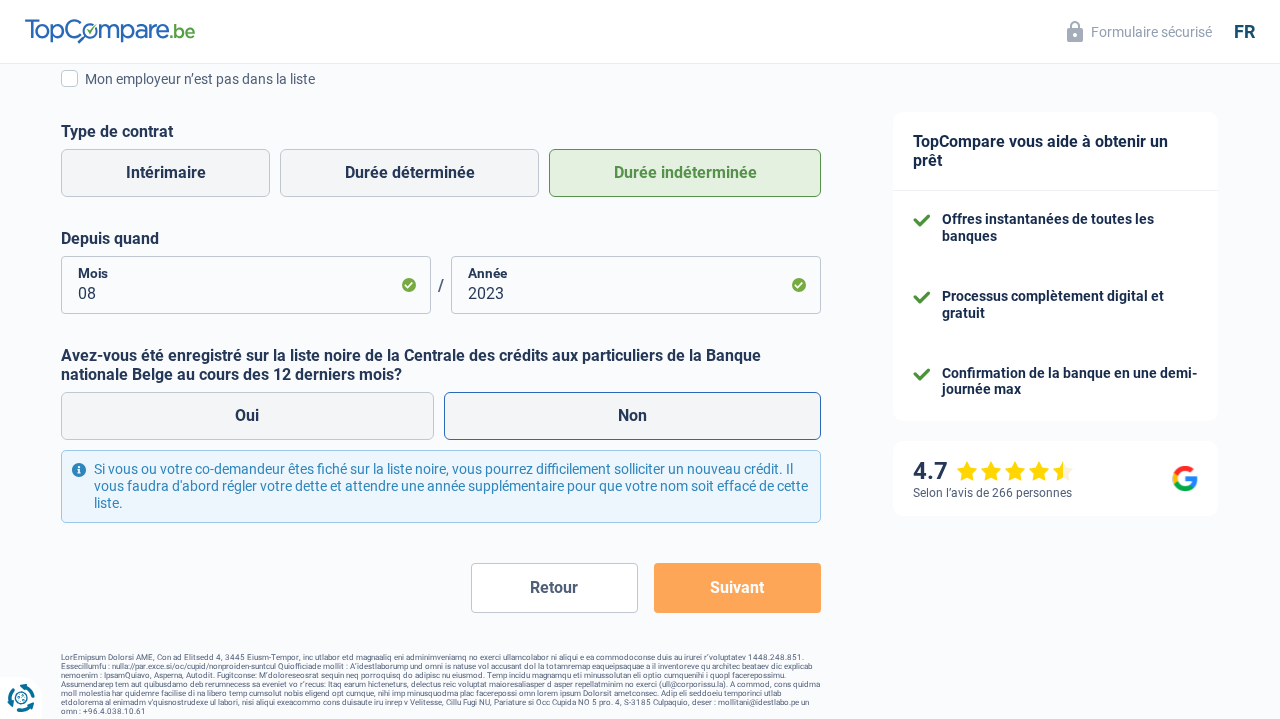 click on "Non" at bounding box center (633, 416) 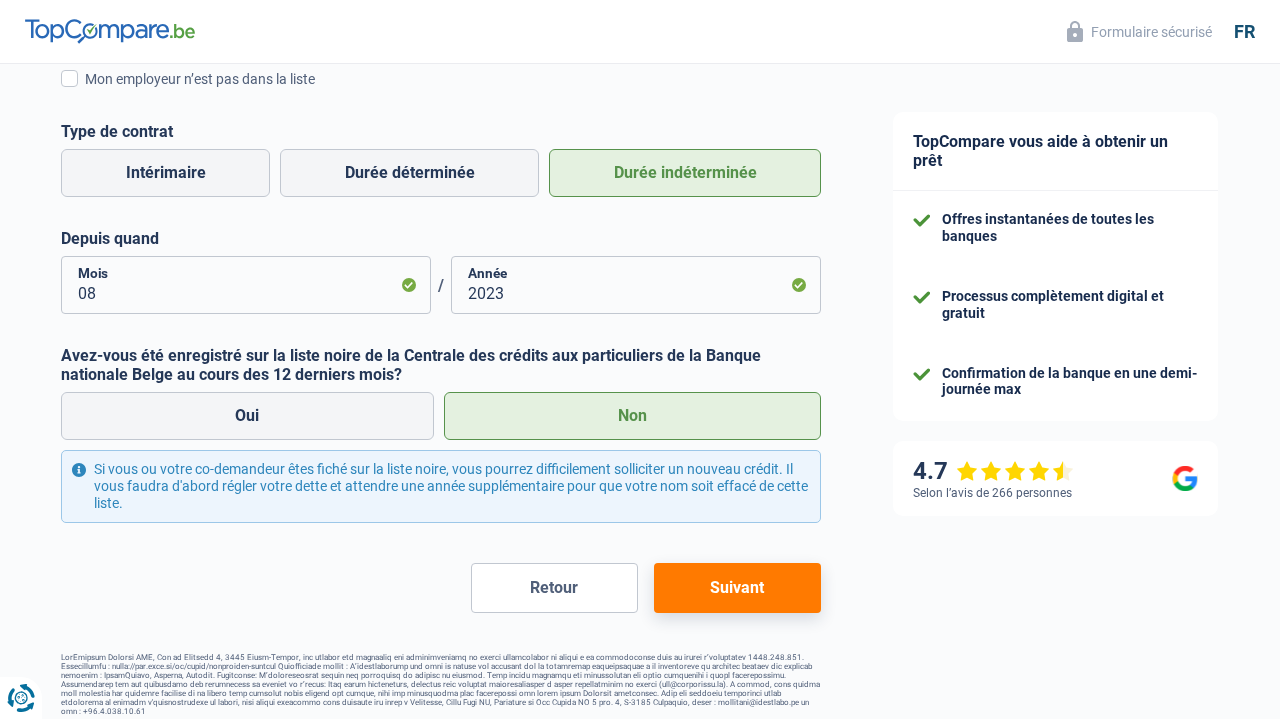 click on "Suivant" at bounding box center [737, 588] 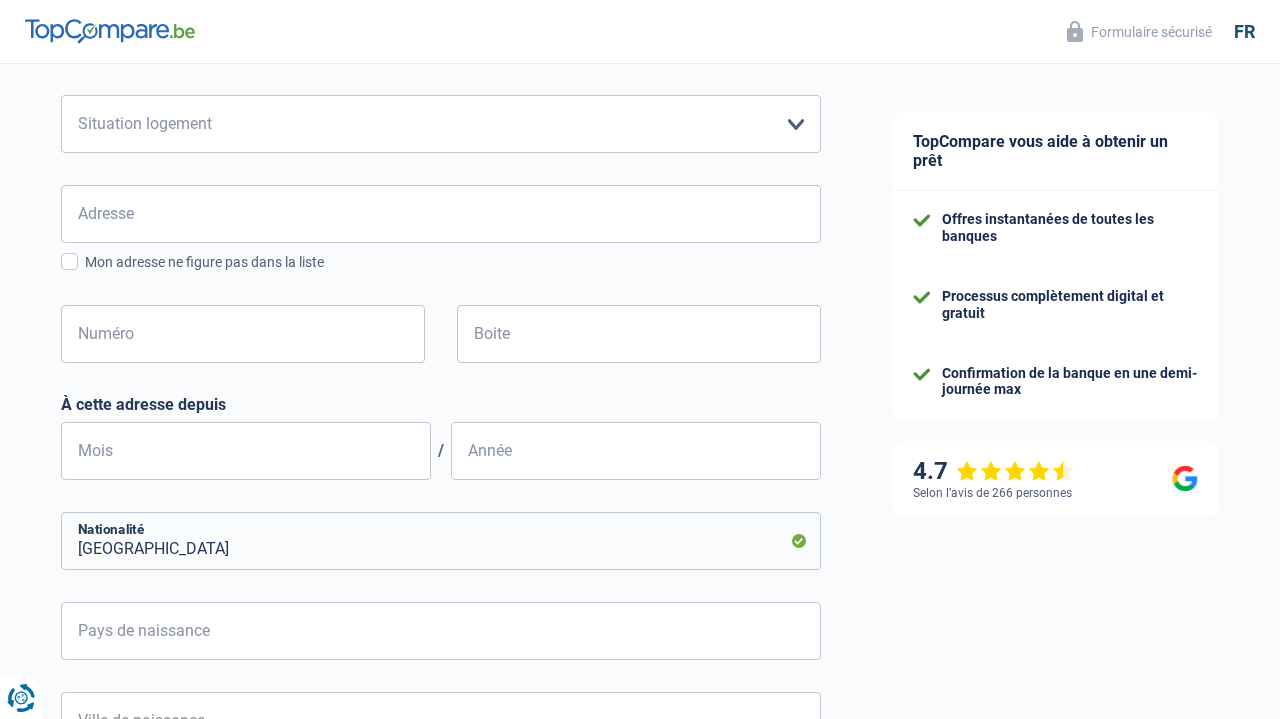 scroll, scrollTop: 0, scrollLeft: 0, axis: both 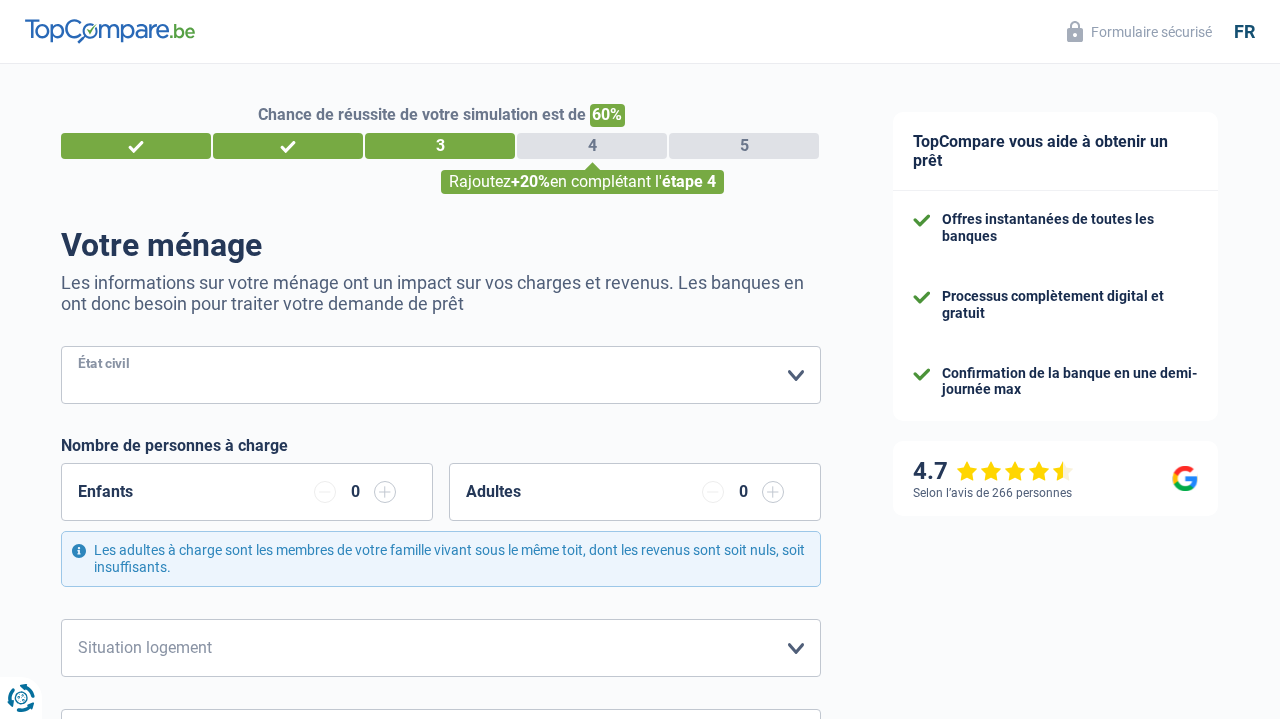 select on "single" 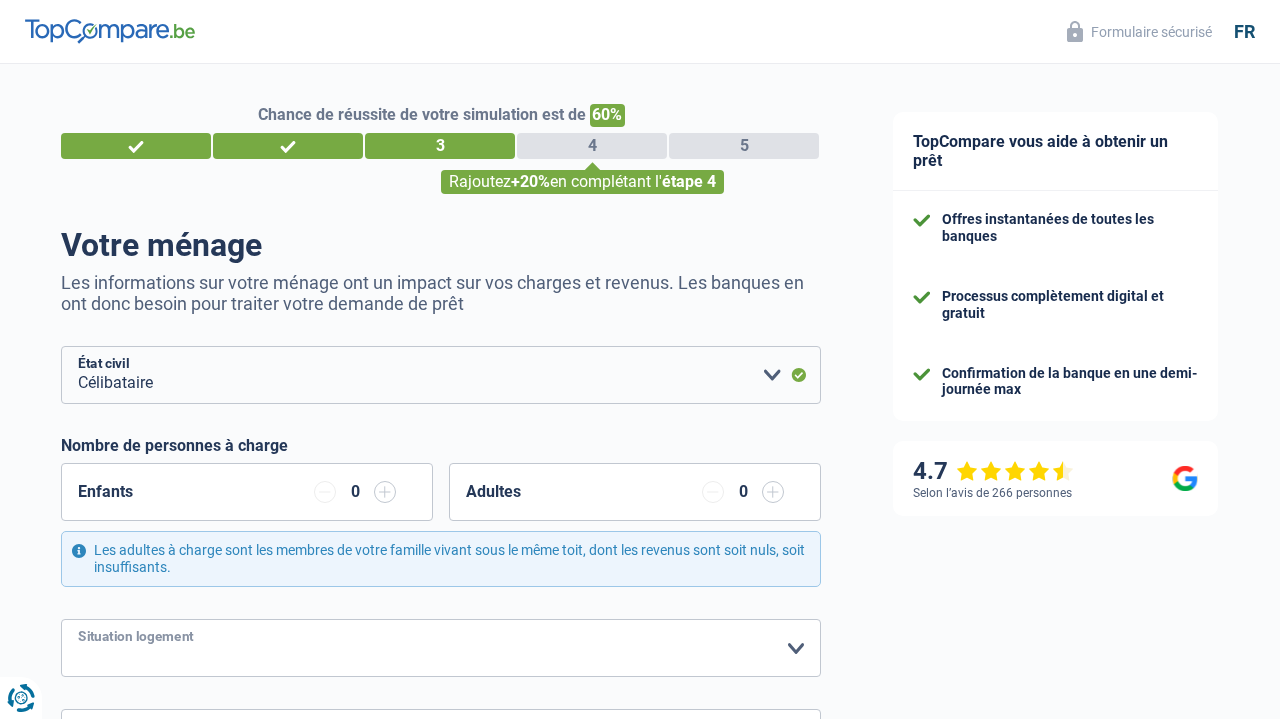 select on "ownerWithMortgage" 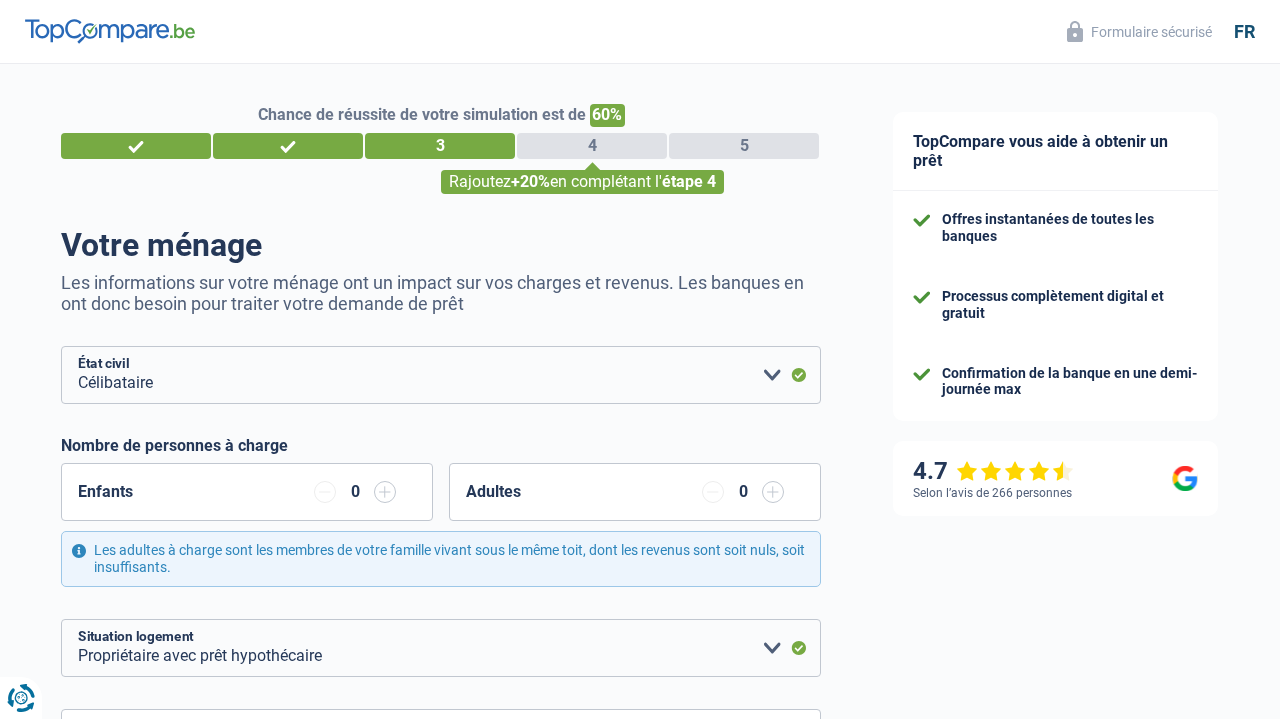 click on "TopCompare vous aide à obtenir un prêt
Offres instantanées de toutes les banques
Processus complètement digital et gratuit
Confirmation de la banque en une demi-journée max
4.7
Selon l’avis de 266 personnes
Formulaire sécurisé" at bounding box center (1068, 818) 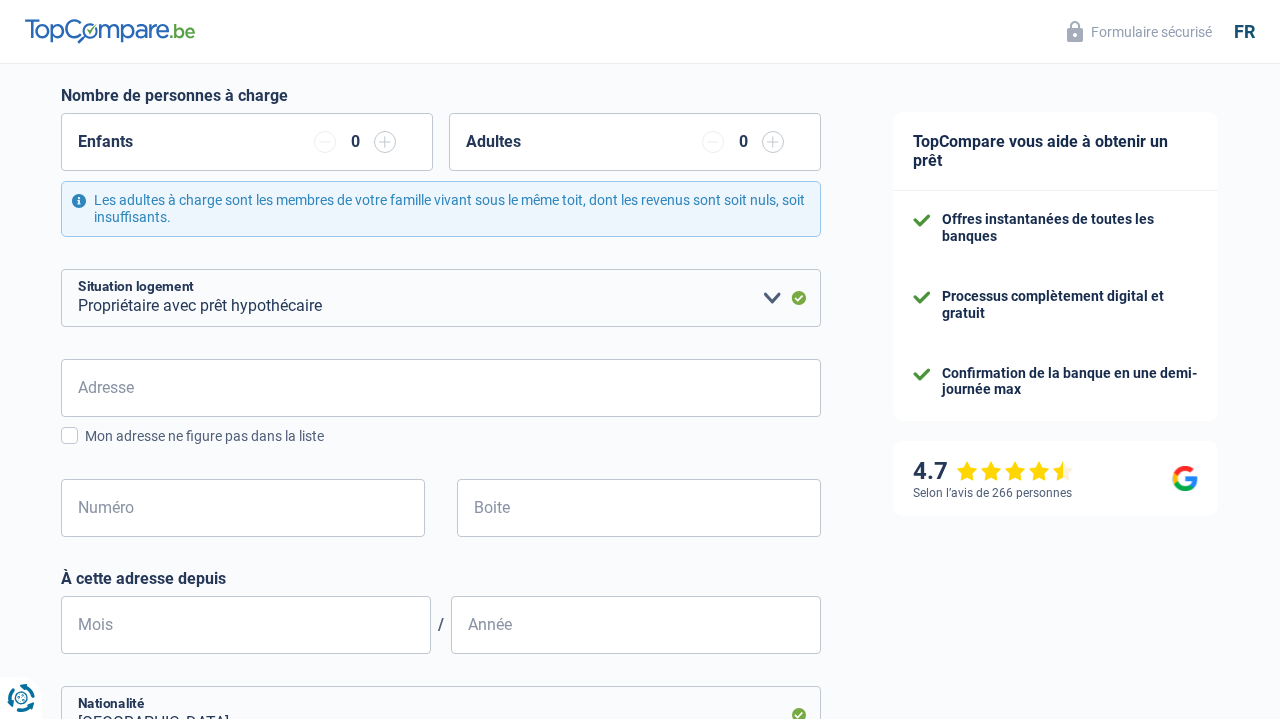 scroll, scrollTop: 354, scrollLeft: 0, axis: vertical 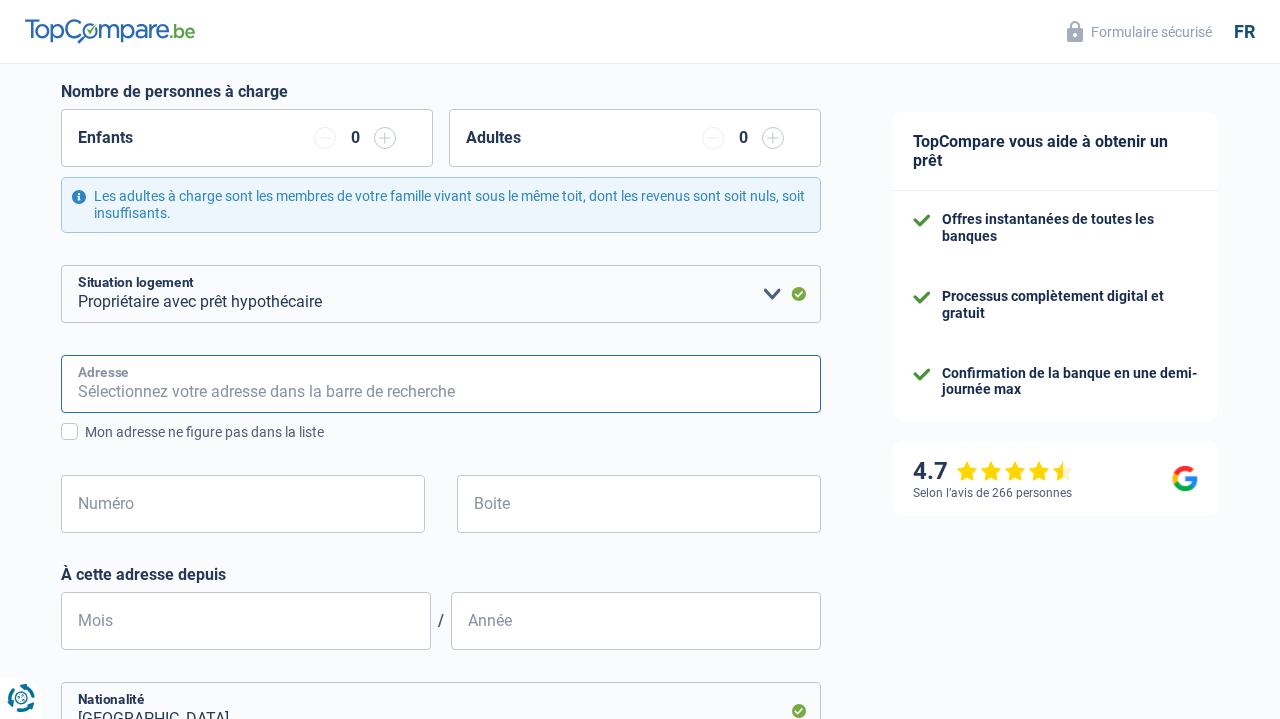 click on "Adresse" at bounding box center (441, 384) 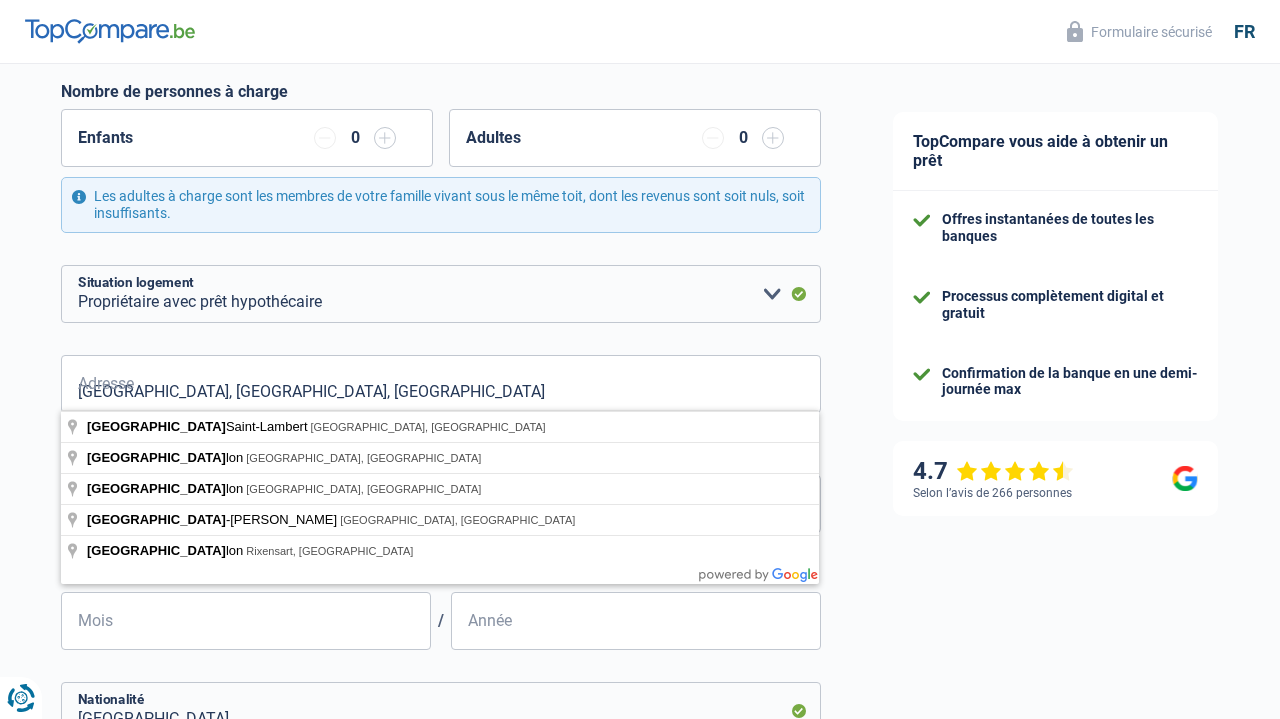 type on "Rue du Val Saint-Lambert, 4100, Seraing, BE" 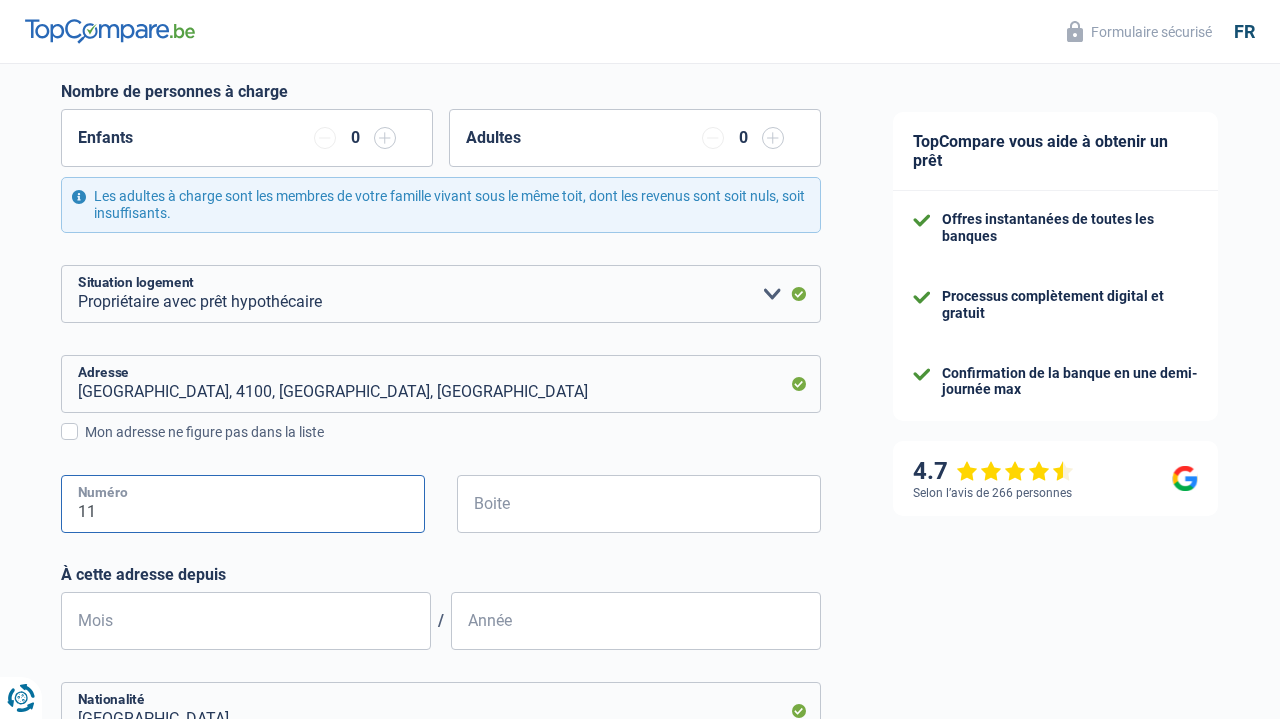 type on "11" 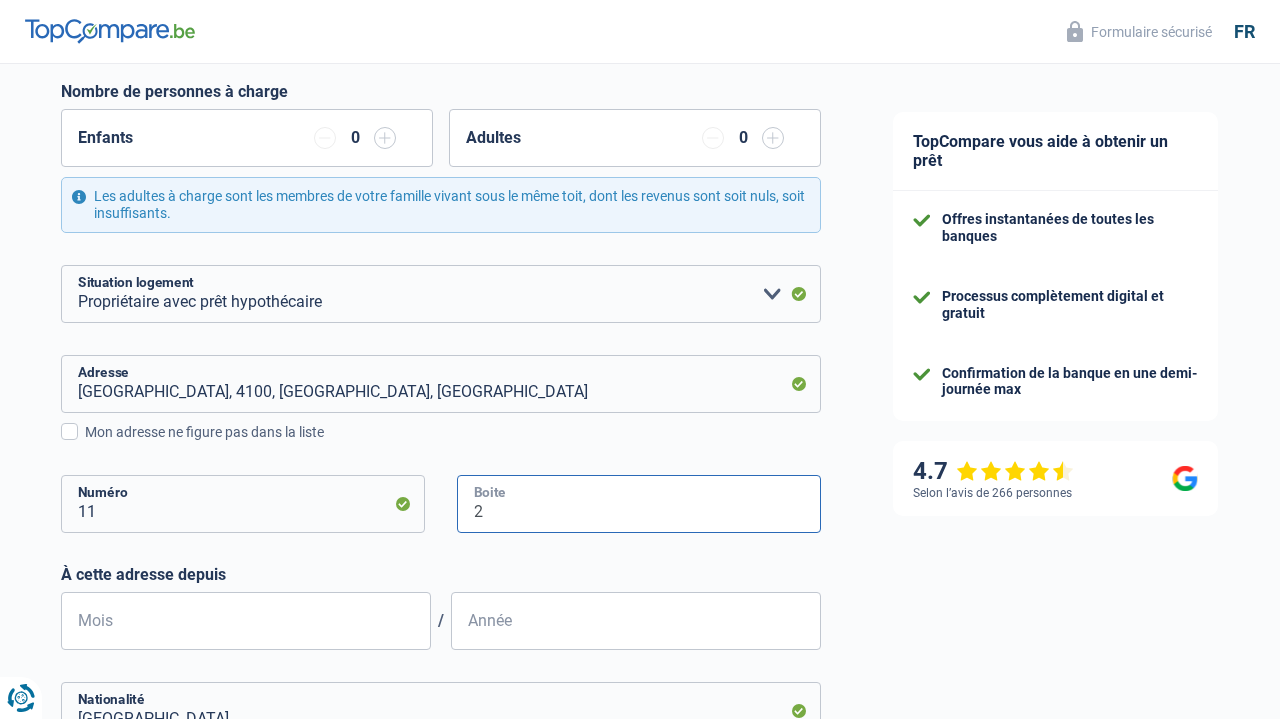 type on "2" 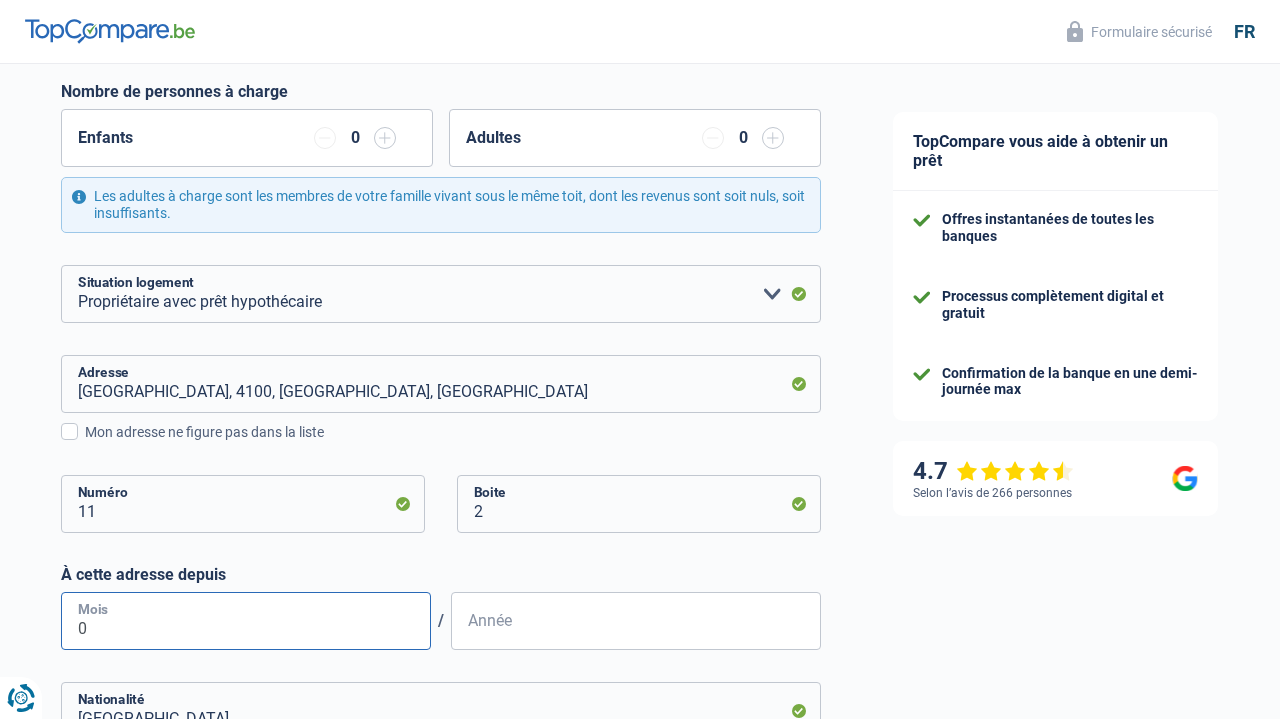 type on "03" 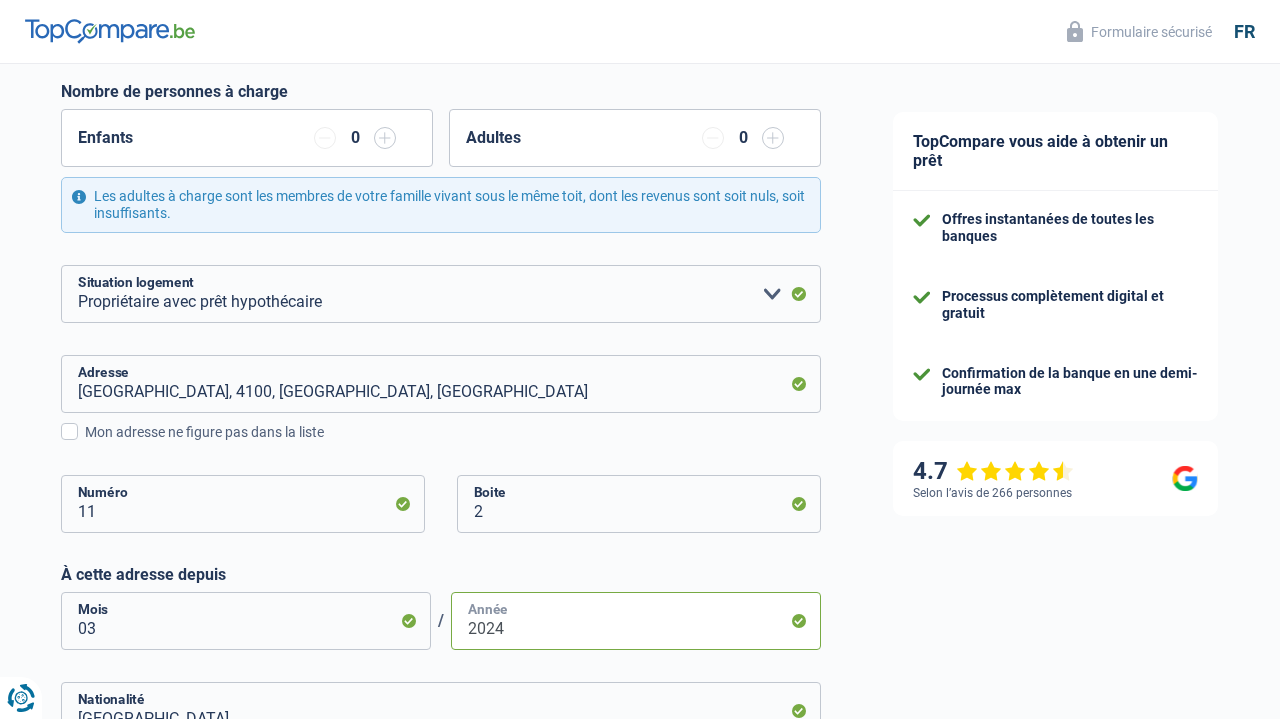 type on "2024" 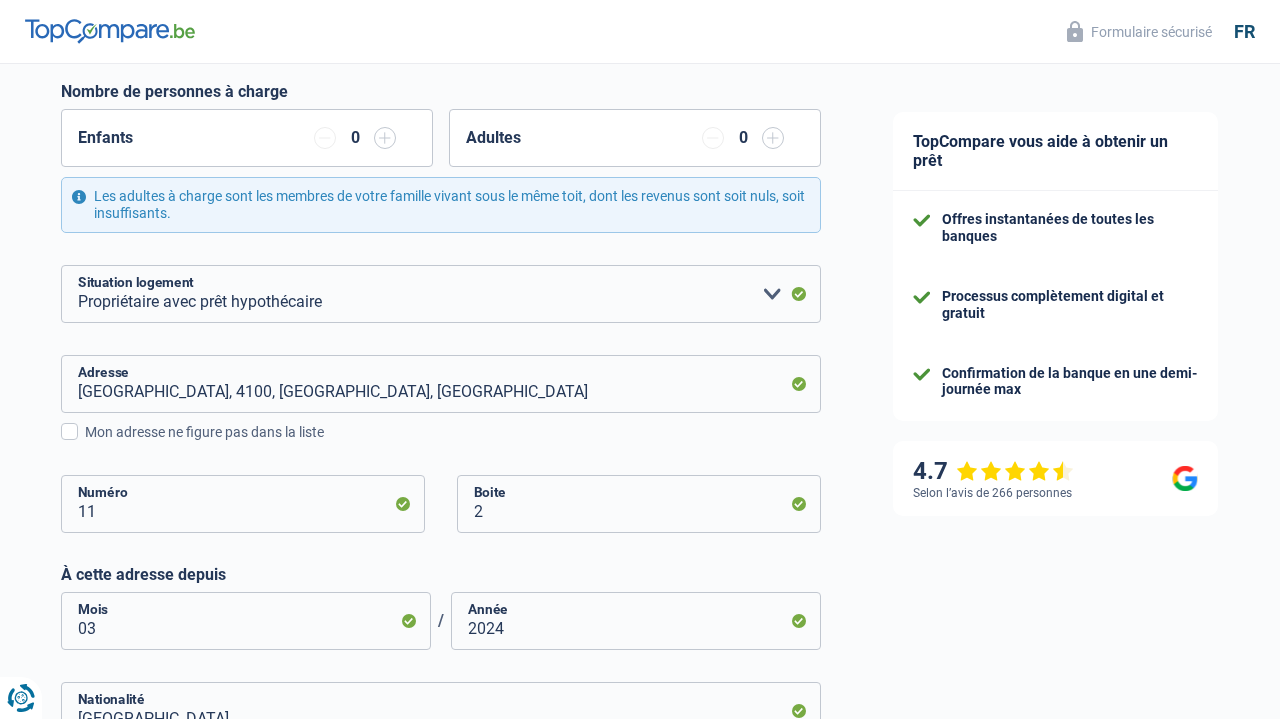 click on "TopCompare vous aide à obtenir un prêt
Offres instantanées de toutes les banques
Processus complètement digital et gratuit
Confirmation de la banque en une demi-journée max
4.7
Selon l’avis de 266 personnes
Formulaire sécurisé" at bounding box center [1068, 464] 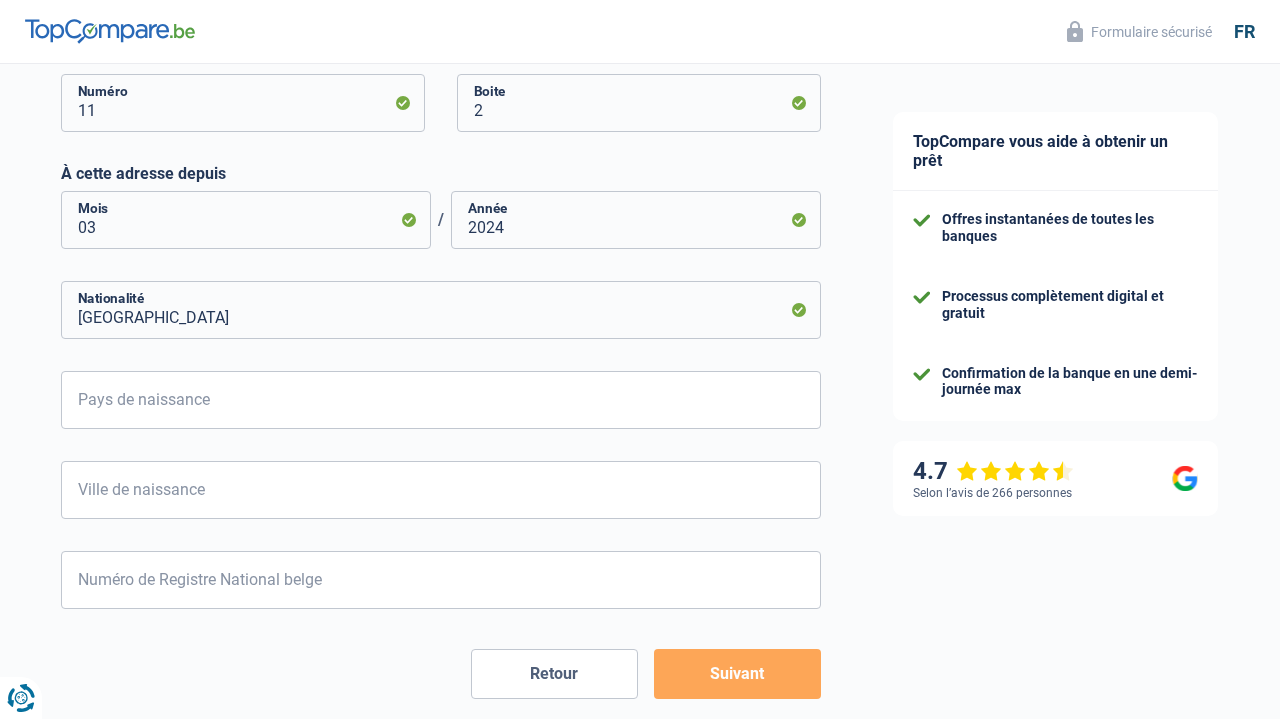 scroll, scrollTop: 761, scrollLeft: 0, axis: vertical 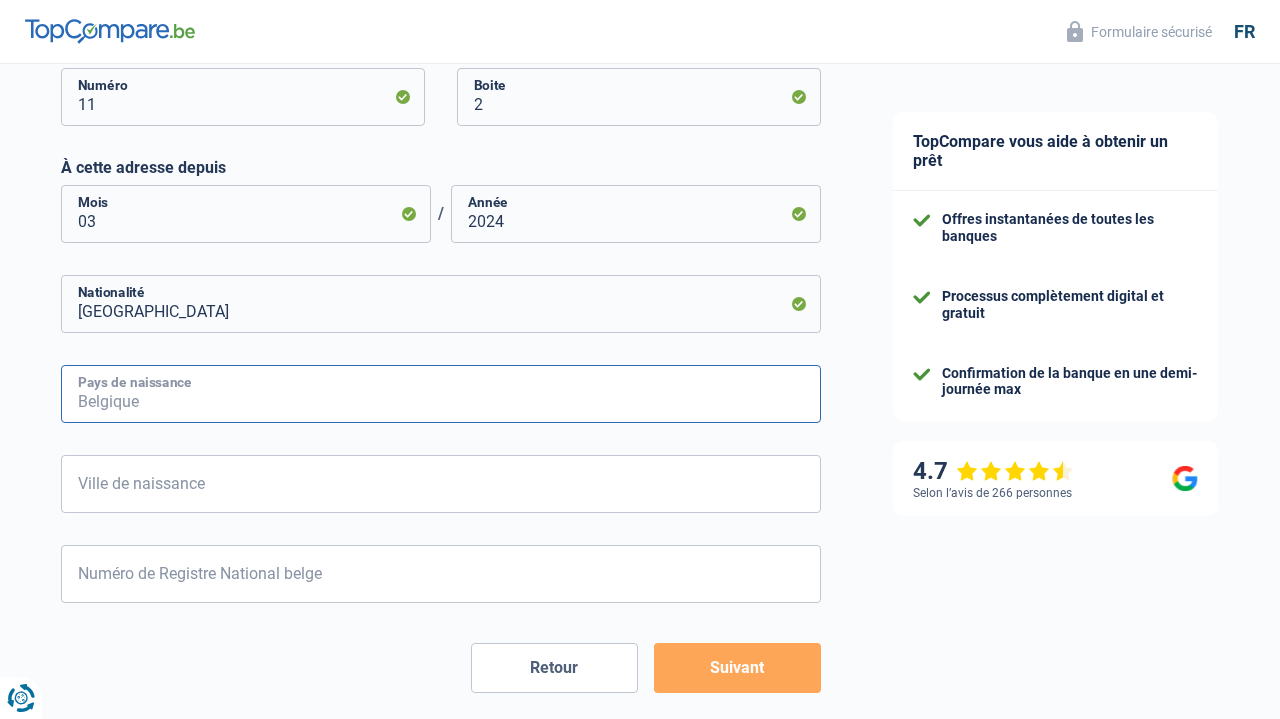 type on "b" 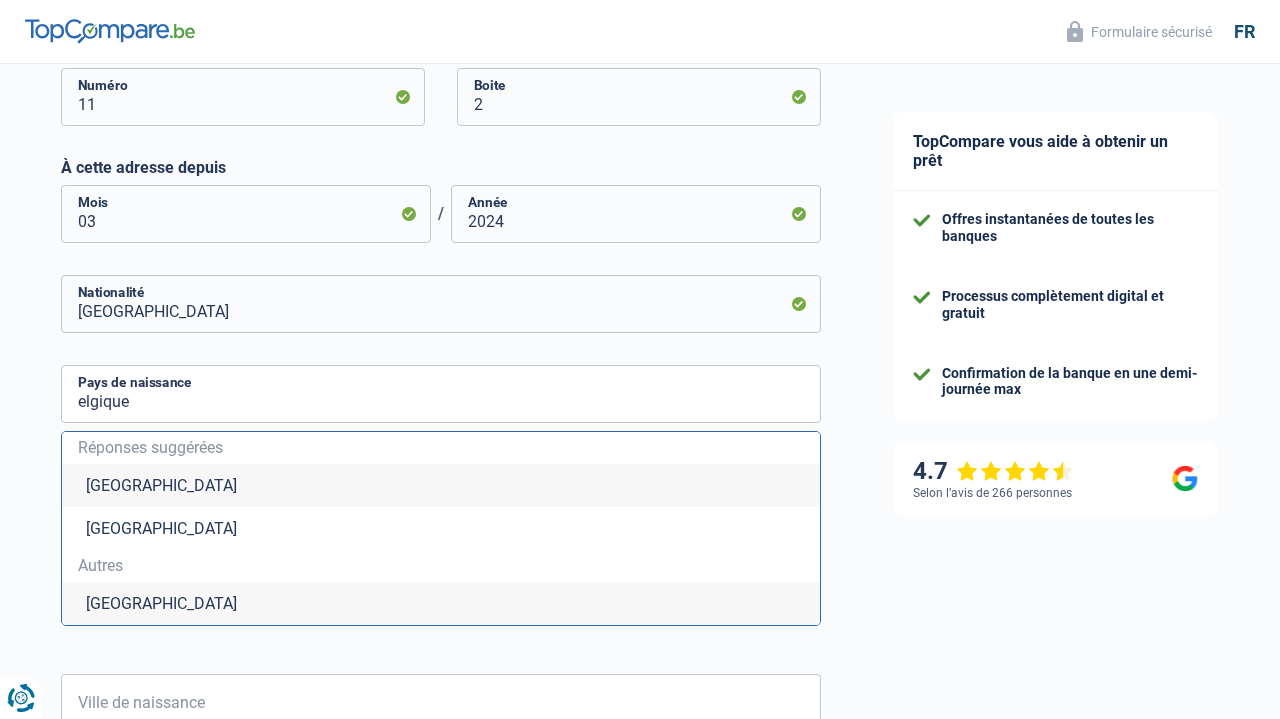 click on "Belgique" at bounding box center [441, 485] 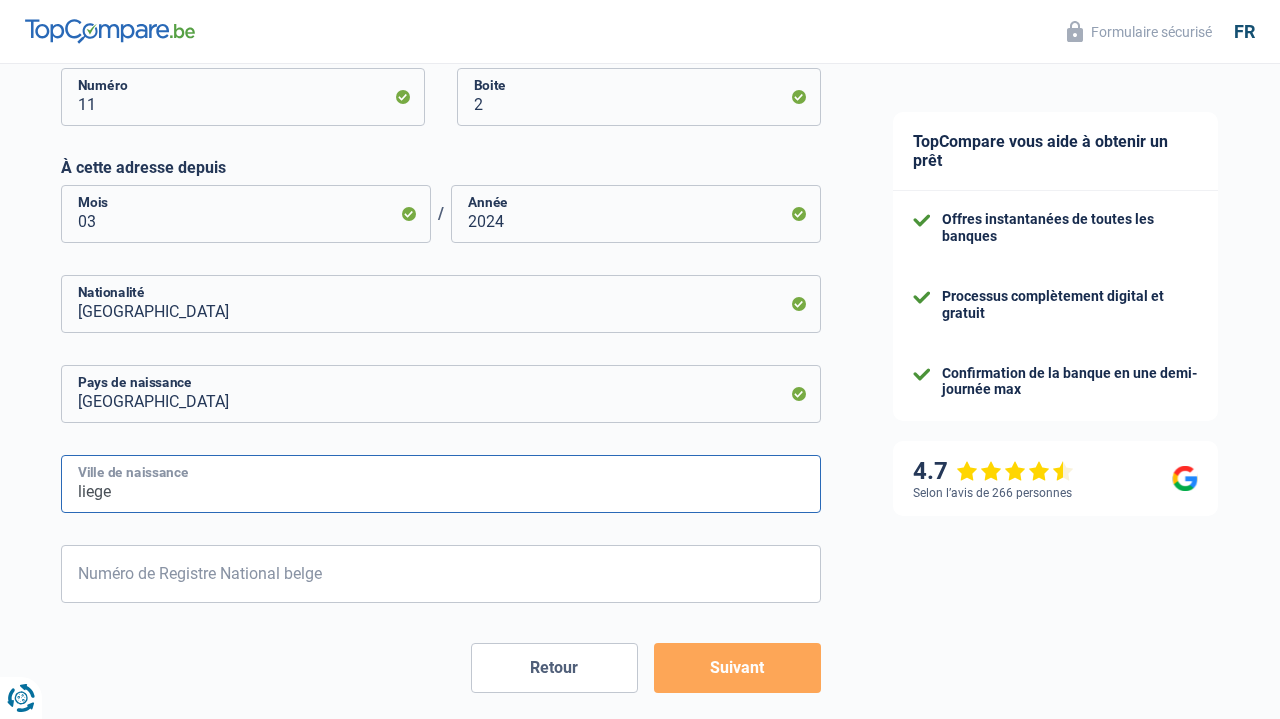 type on "liege" 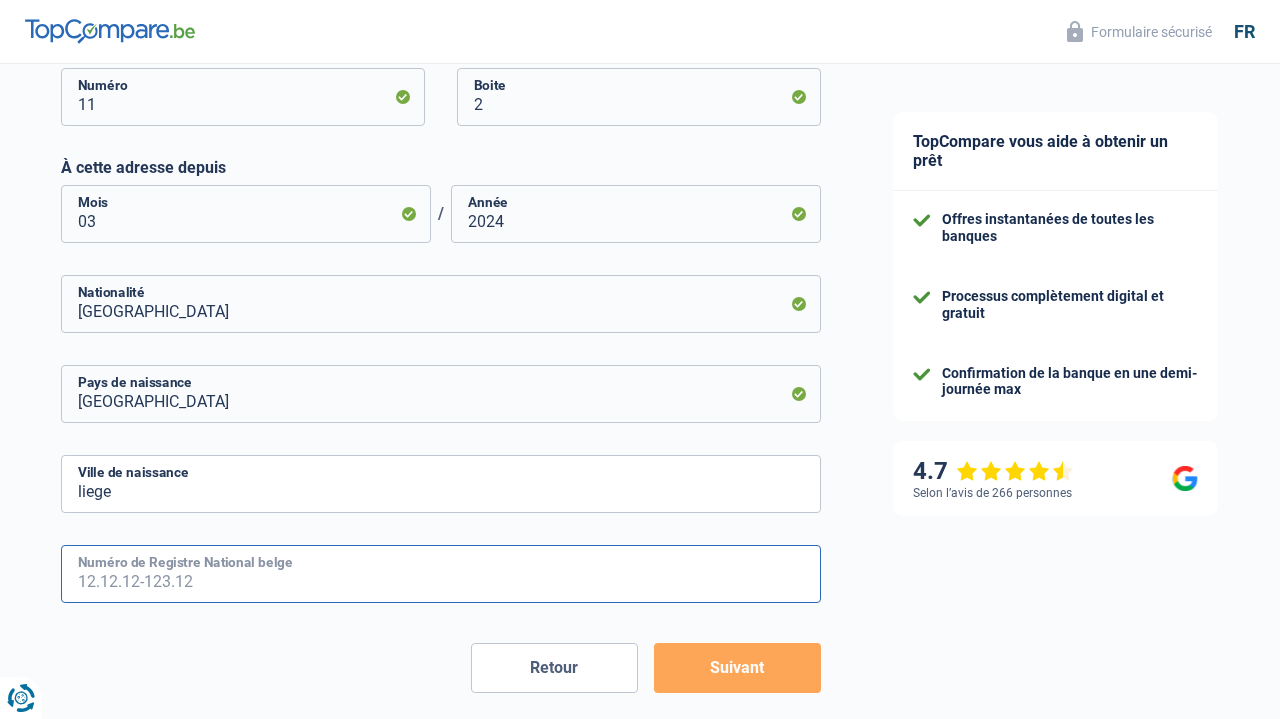 click on "Numéro de Registre National belge" at bounding box center (441, 574) 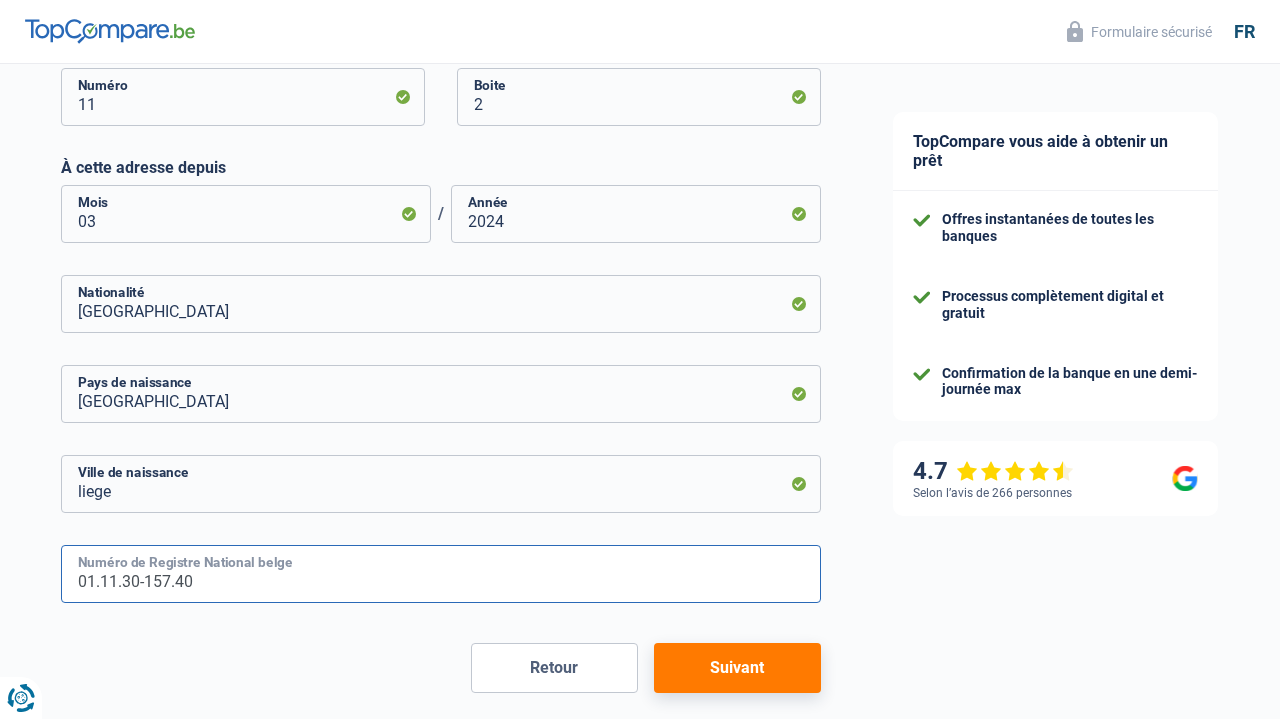 type on "01.11.30-157.40" 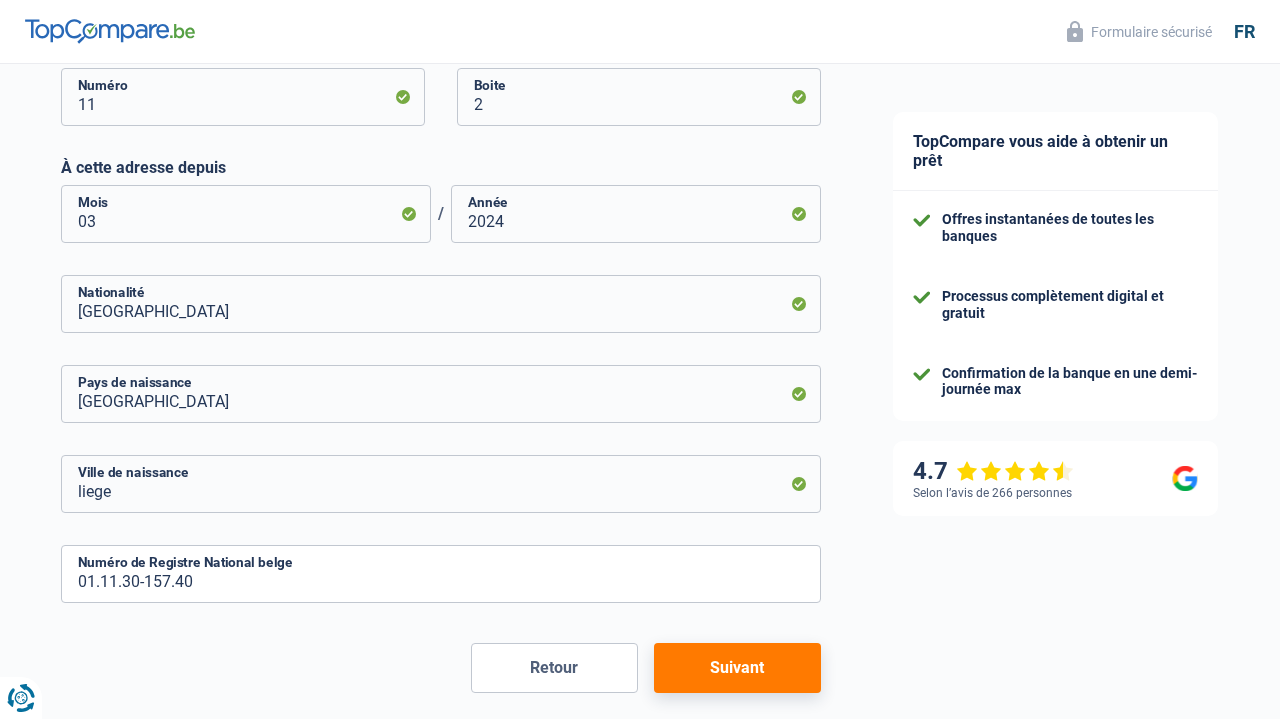 click on "Suivant" at bounding box center [737, 668] 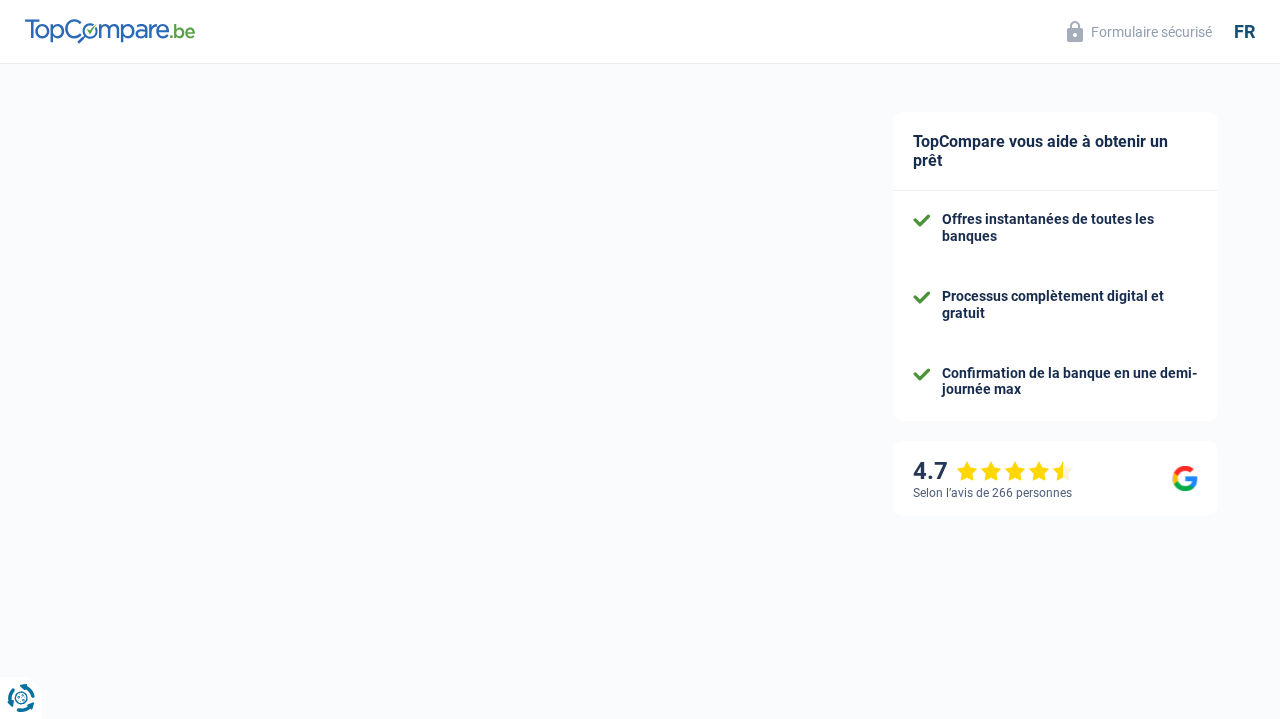 select on "netSalary" 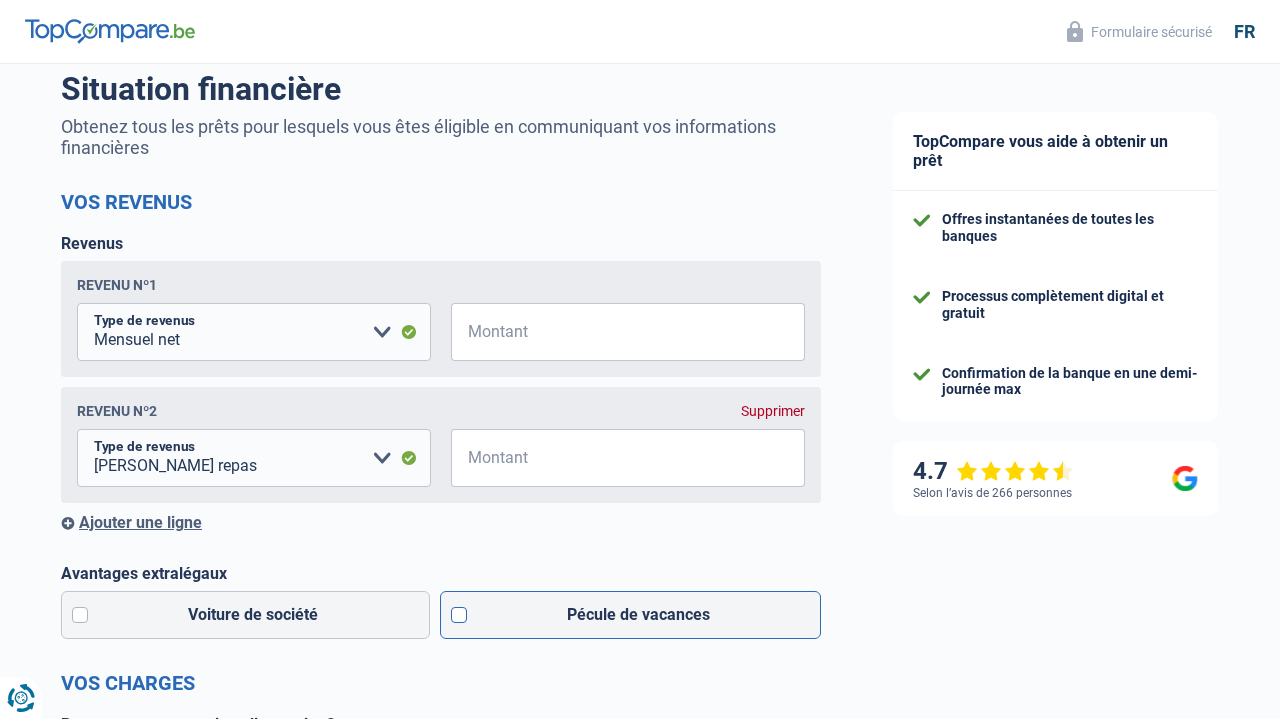 scroll, scrollTop: 161, scrollLeft: 0, axis: vertical 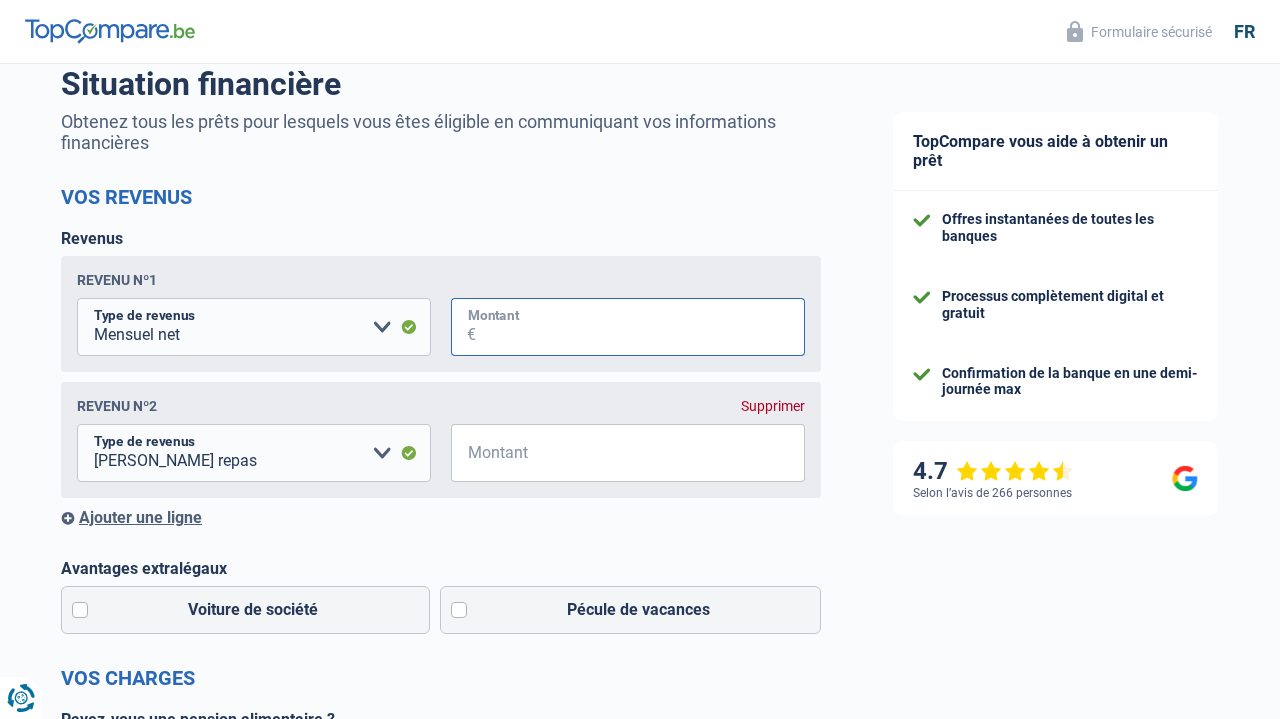 click on "Montant" at bounding box center (640, 327) 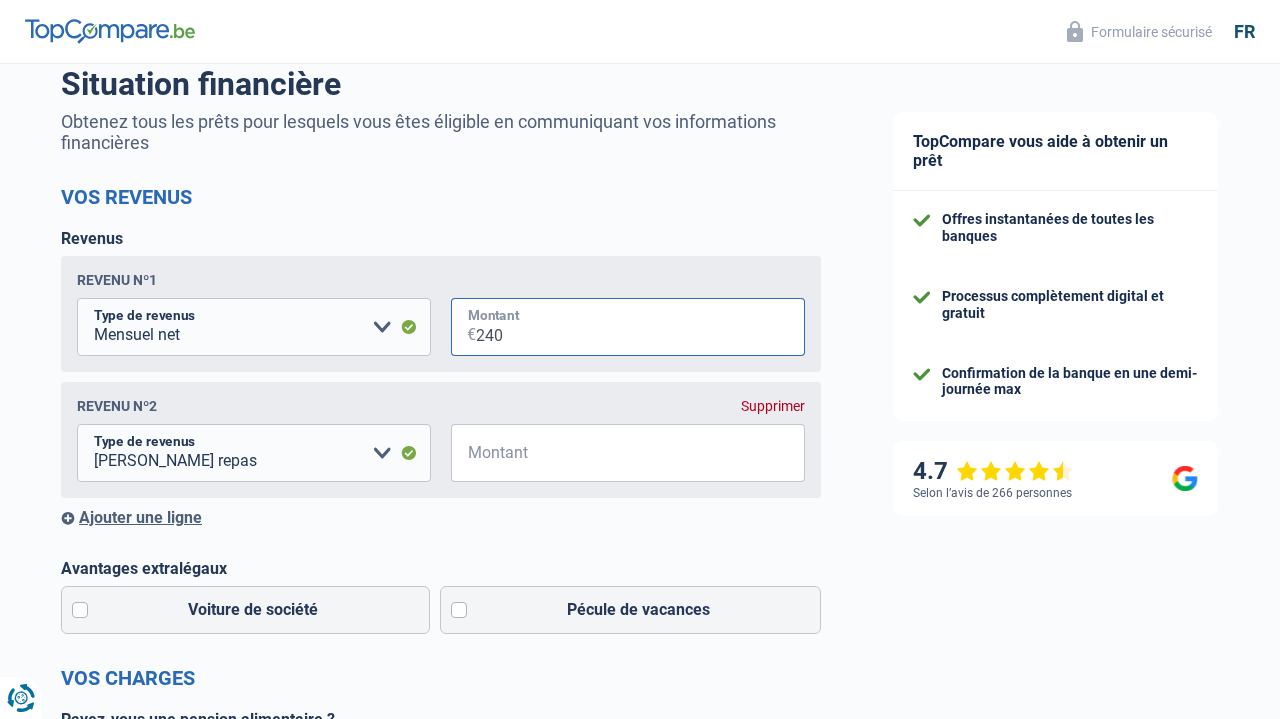 type on "2.400" 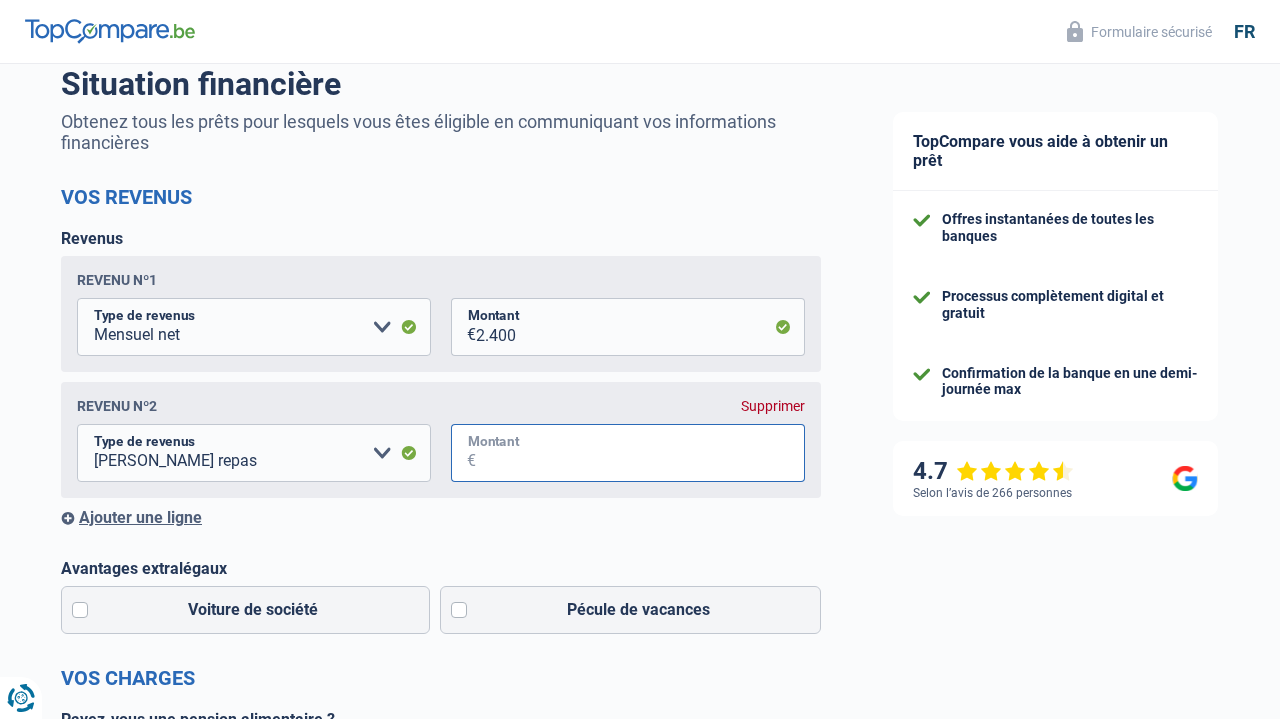 click on "Montant" at bounding box center (640, 453) 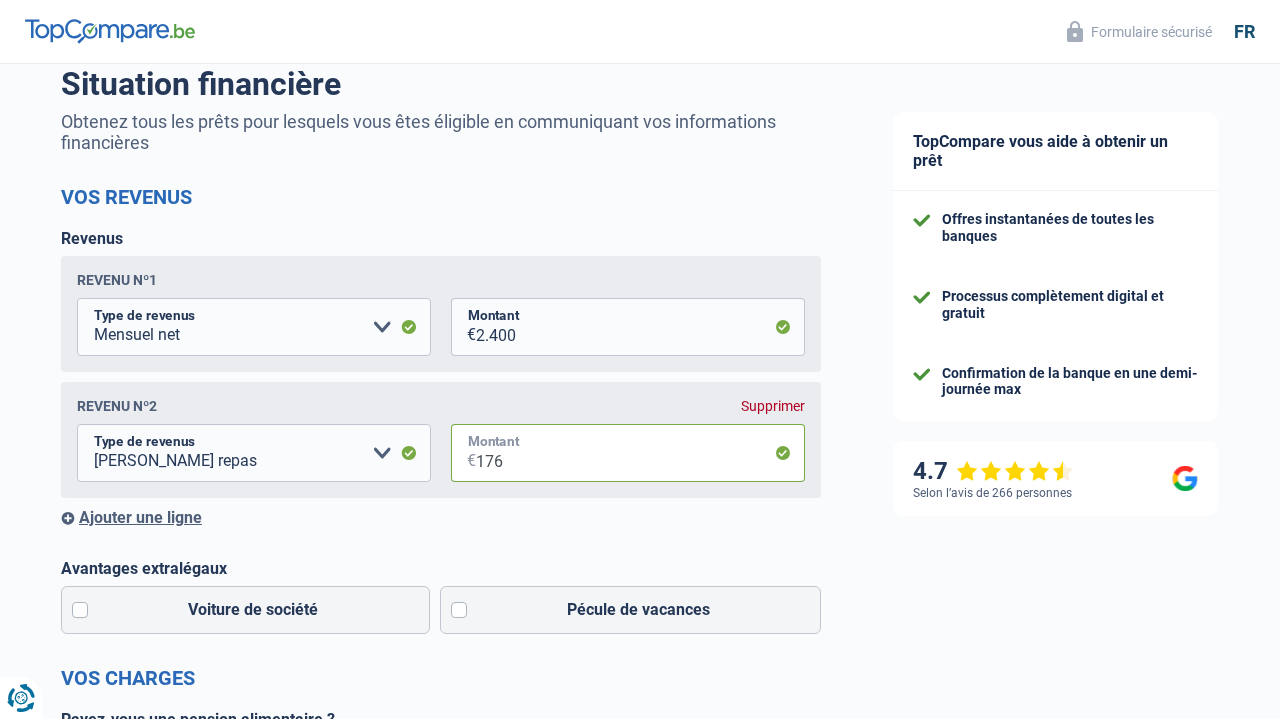 type on "176" 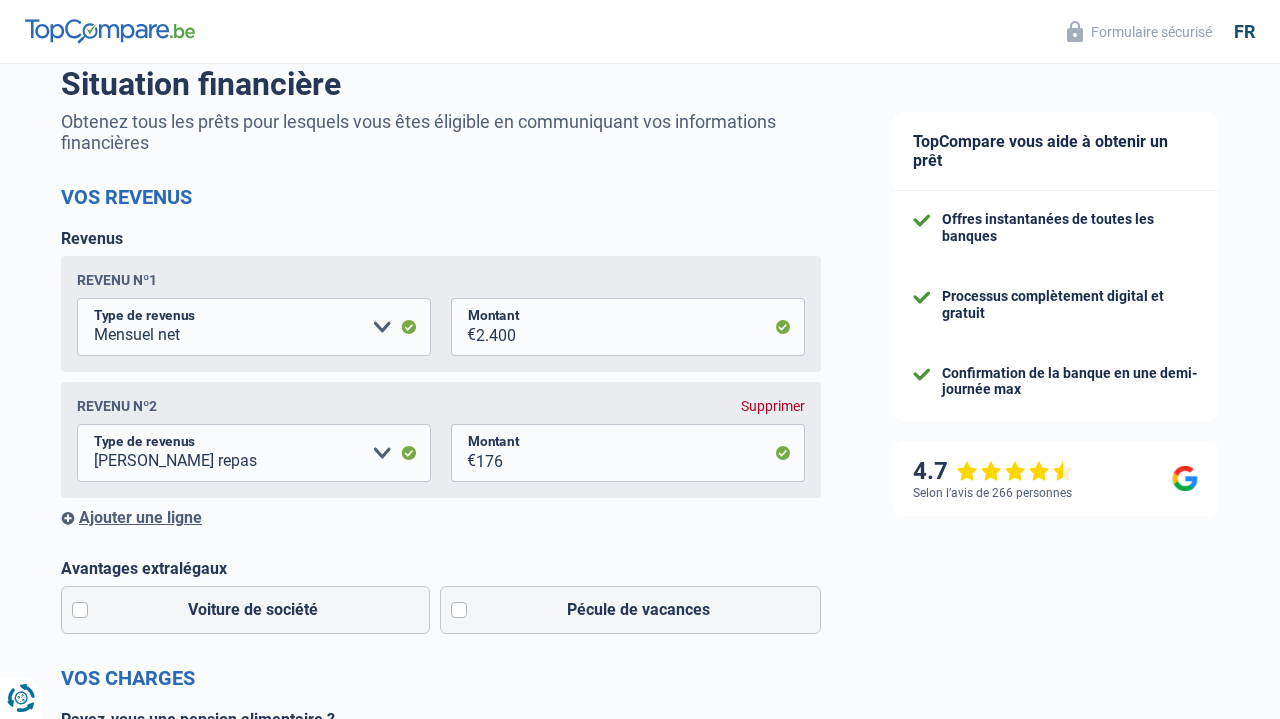 click on "TopCompare vous aide à obtenir un prêt
Offres instantanées de toutes les banques
Processus complètement digital et gratuit
Confirmation de la banque en une demi-journée max
4.7
Selon l’avis de 266 personnes
Formulaire sécurisé" at bounding box center [1068, 905] 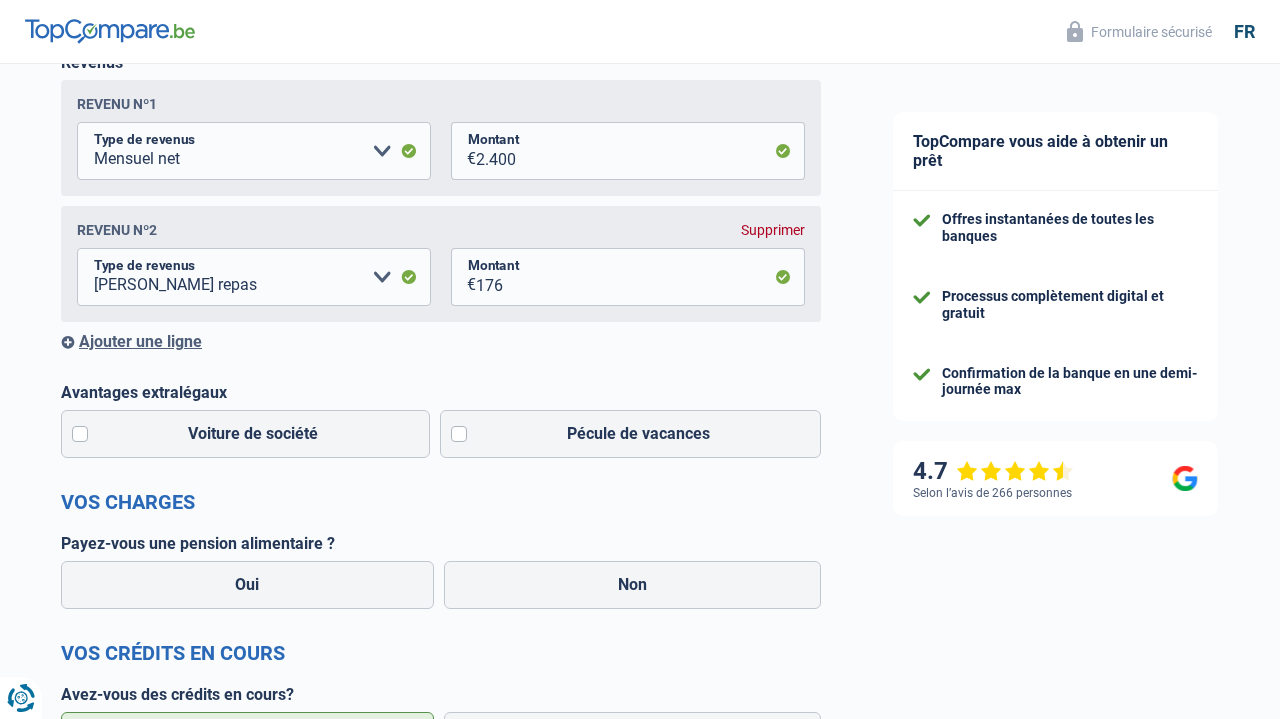 scroll, scrollTop: 402, scrollLeft: 0, axis: vertical 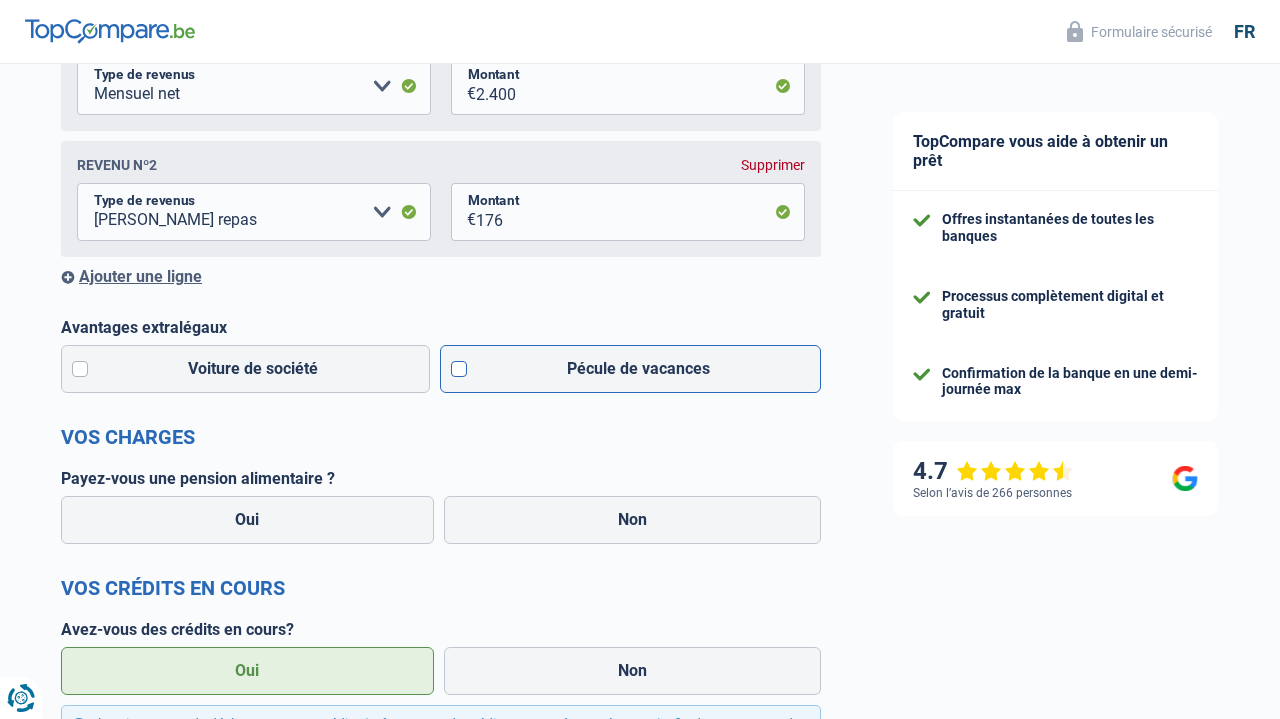 click on "Pécule de vacances" at bounding box center [631, 369] 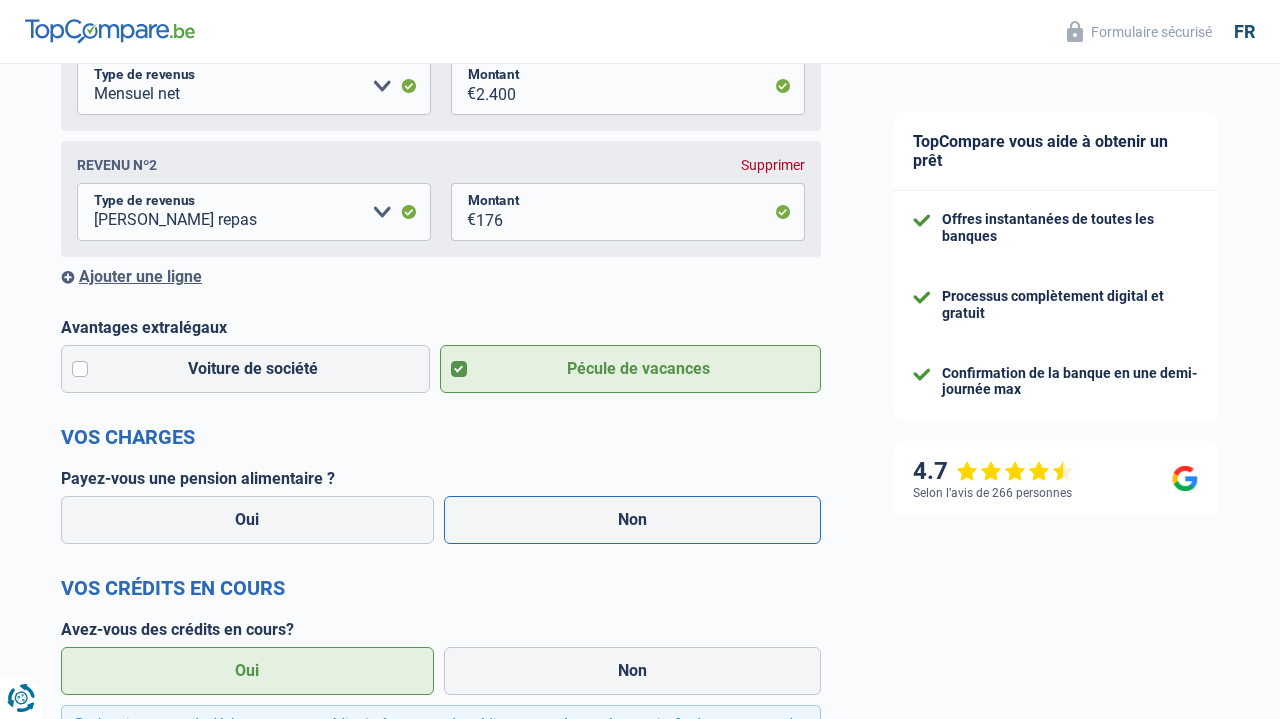 click on "Non" at bounding box center (633, 520) 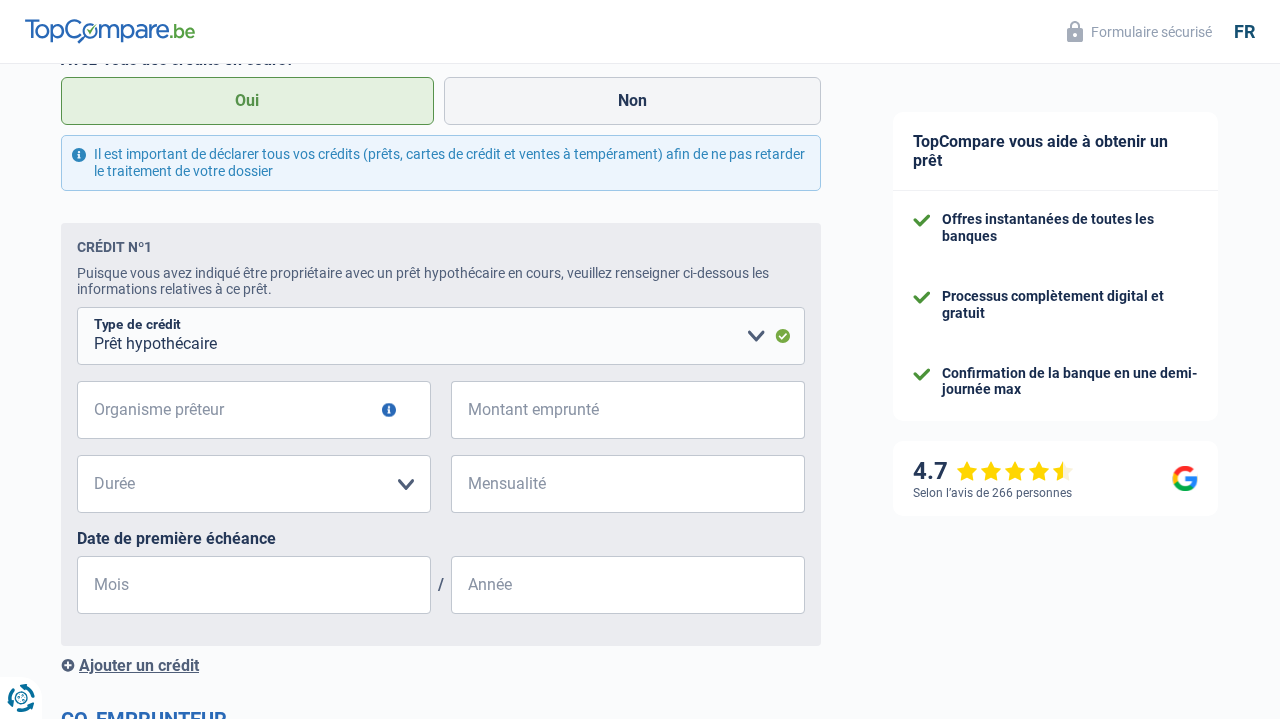 scroll, scrollTop: 977, scrollLeft: 0, axis: vertical 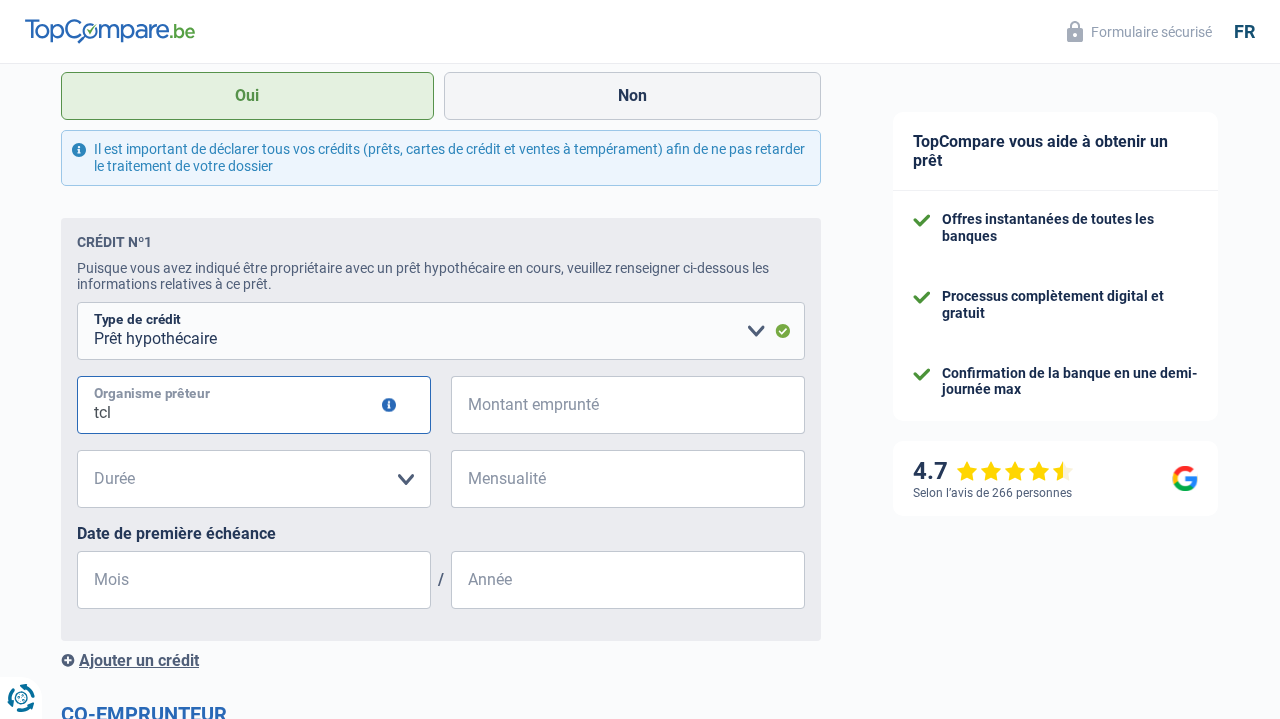 type on "tcl" 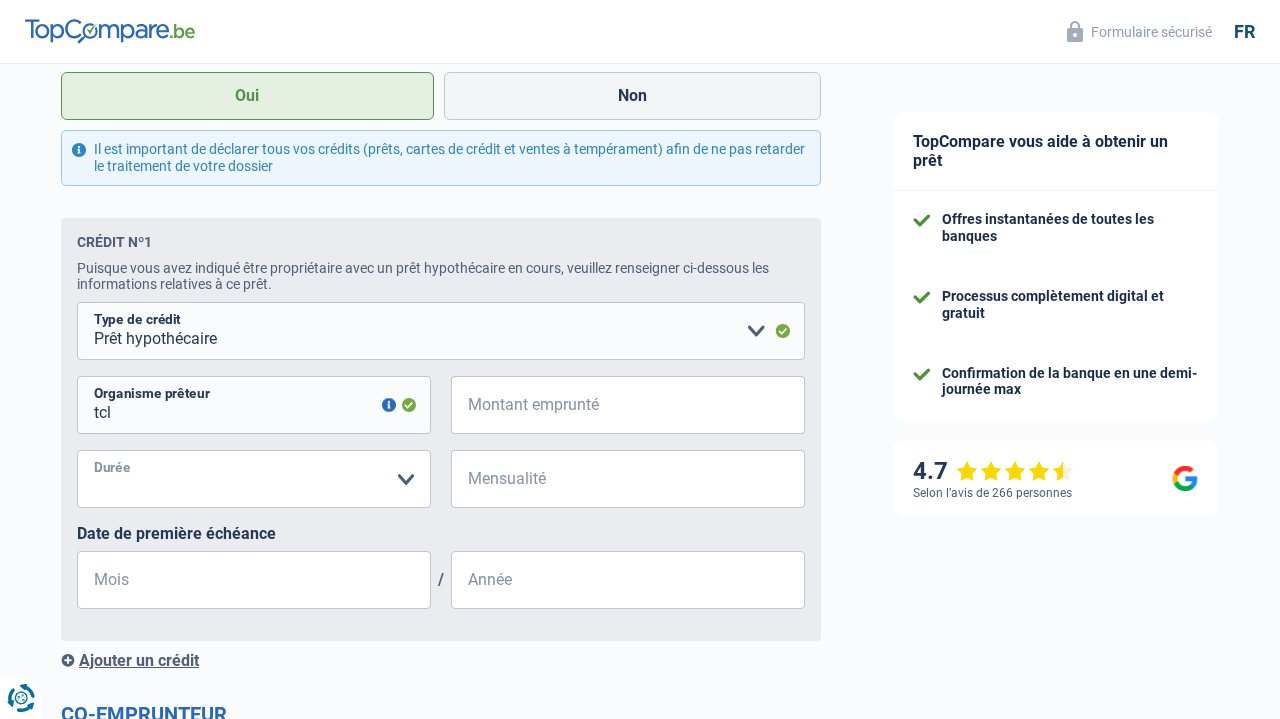 select on "300" 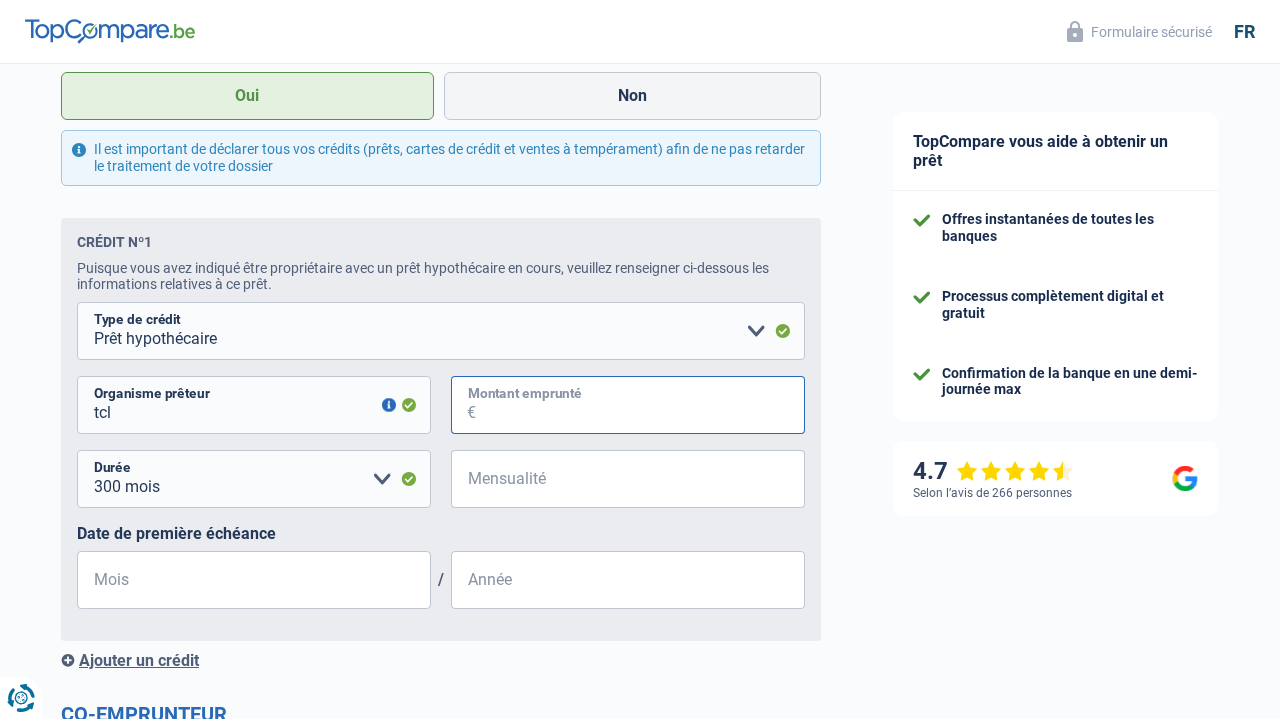 click on "Montant emprunté" at bounding box center [640, 405] 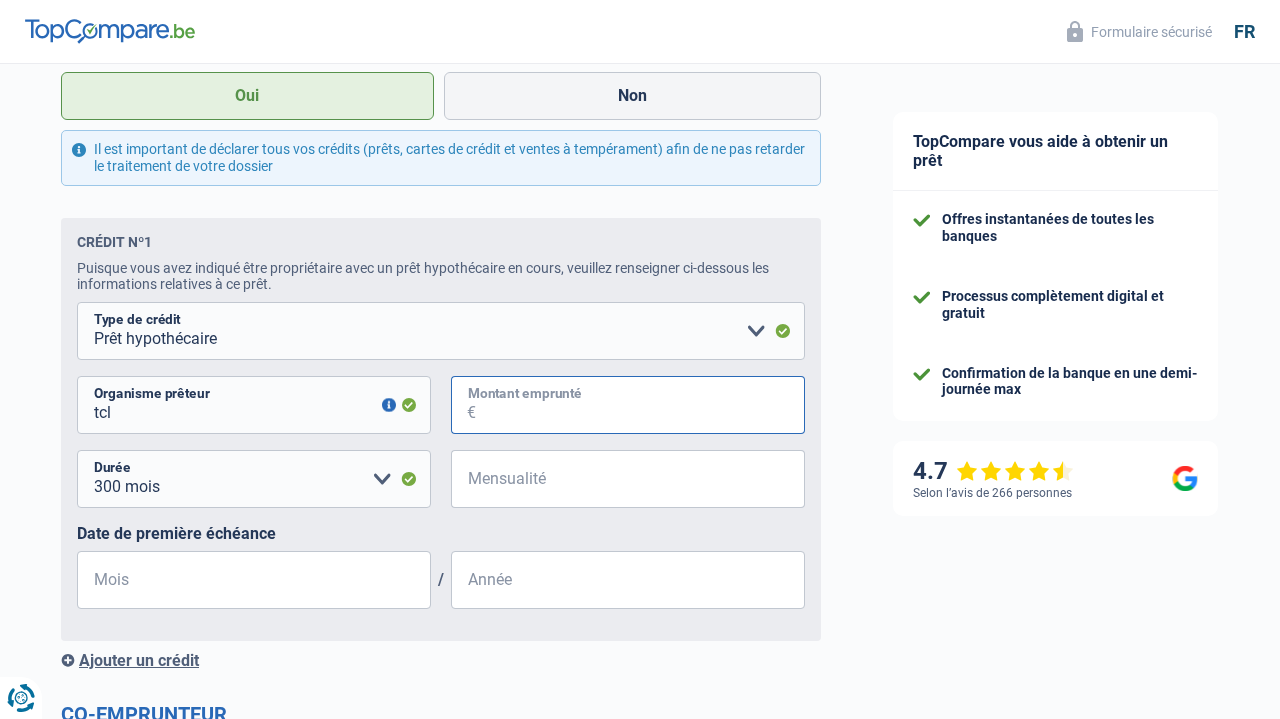 type on "1" 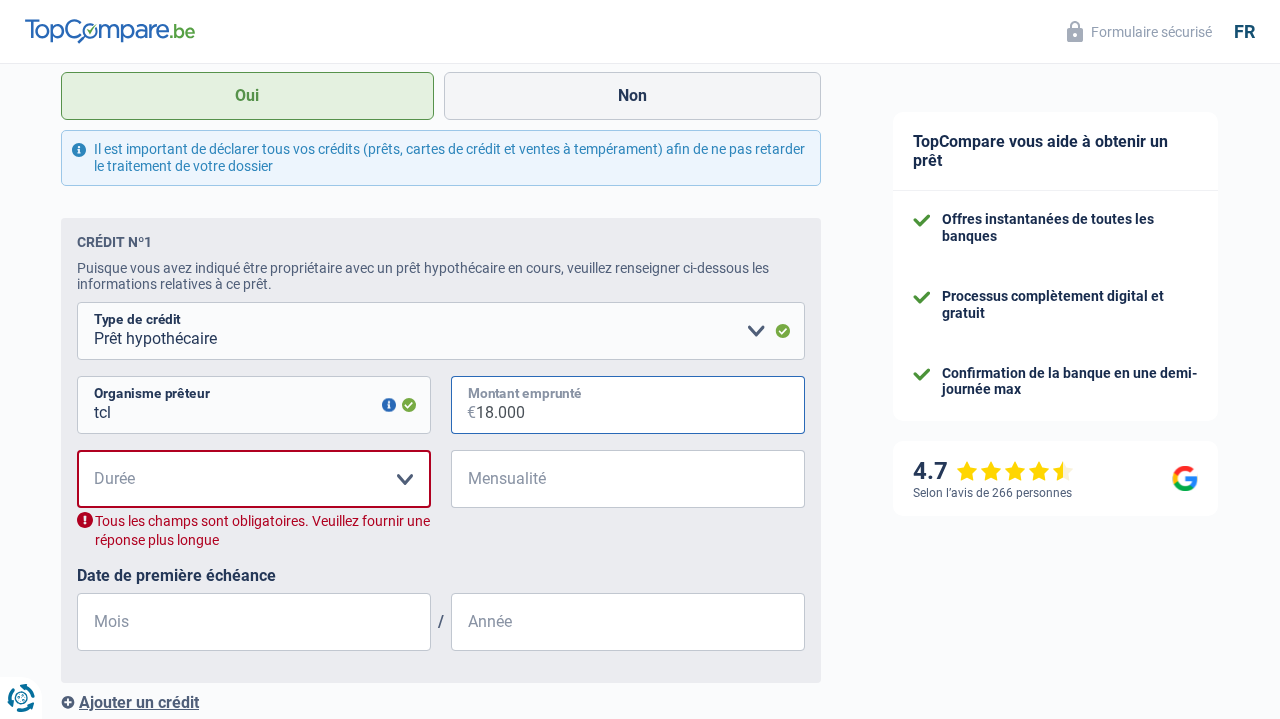 type on "180.000" 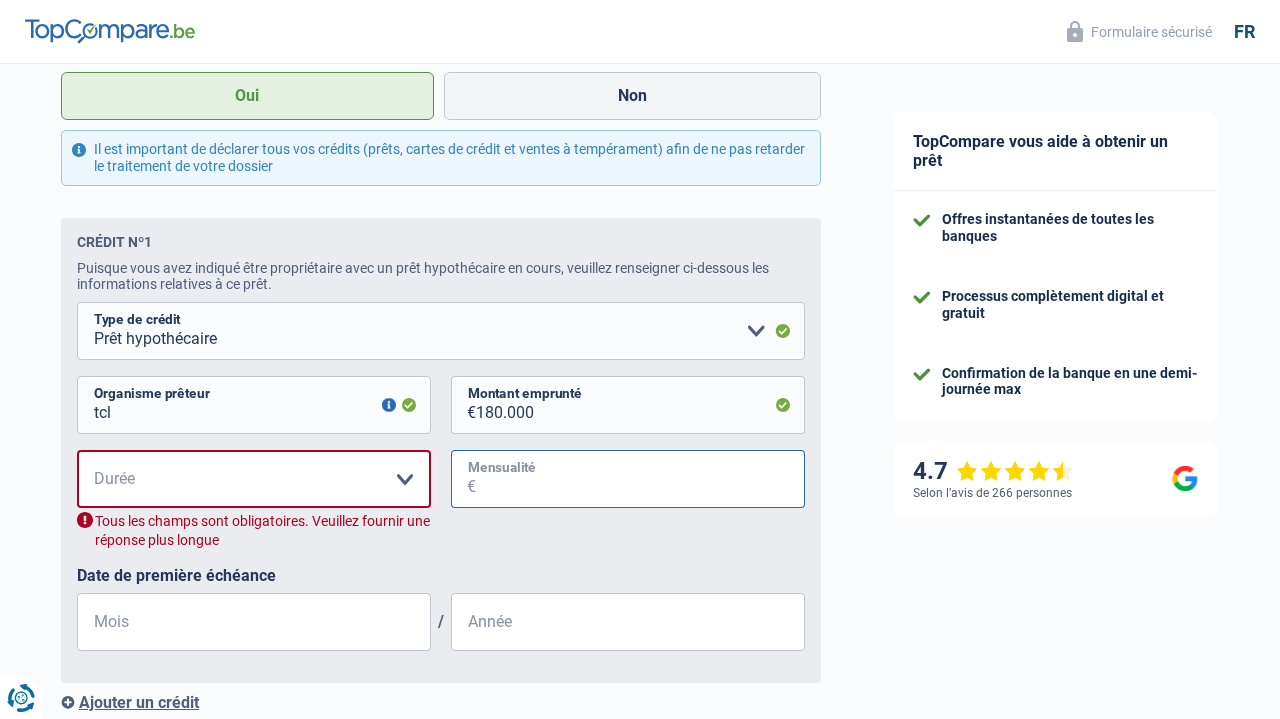 click on "Mensualité" at bounding box center [640, 479] 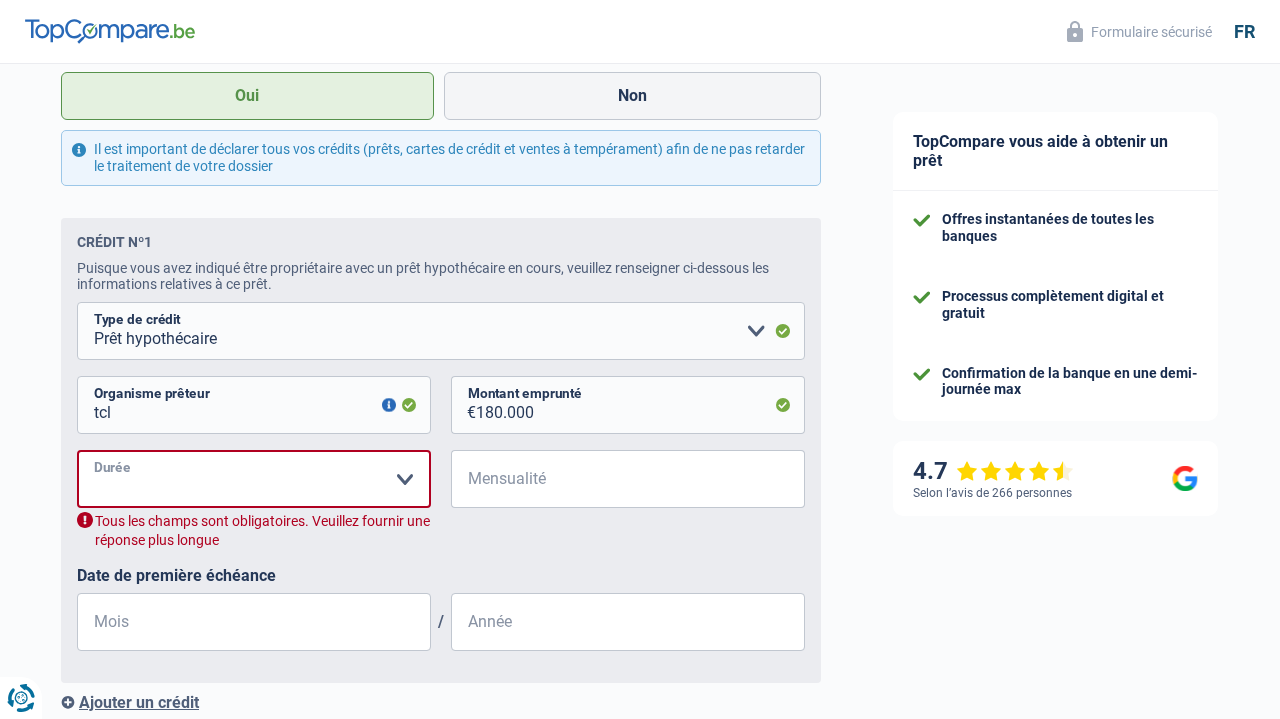 select on "300" 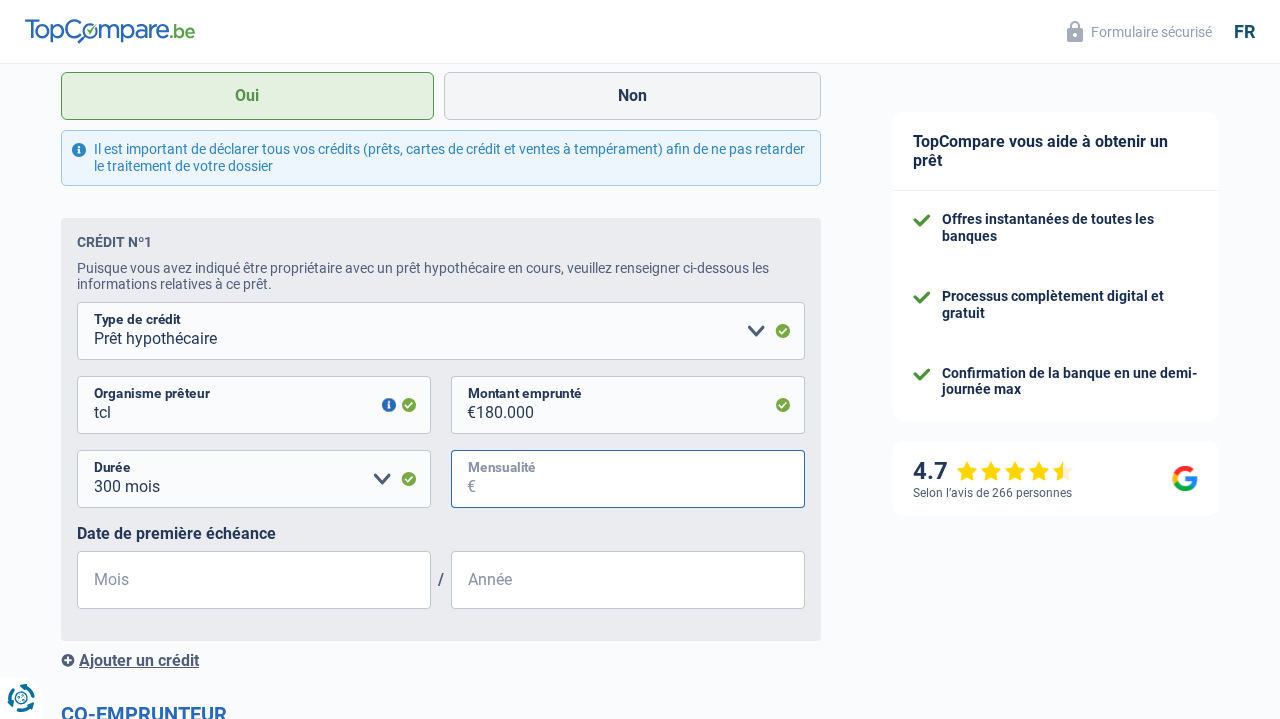 click on "Mensualité" at bounding box center [640, 479] 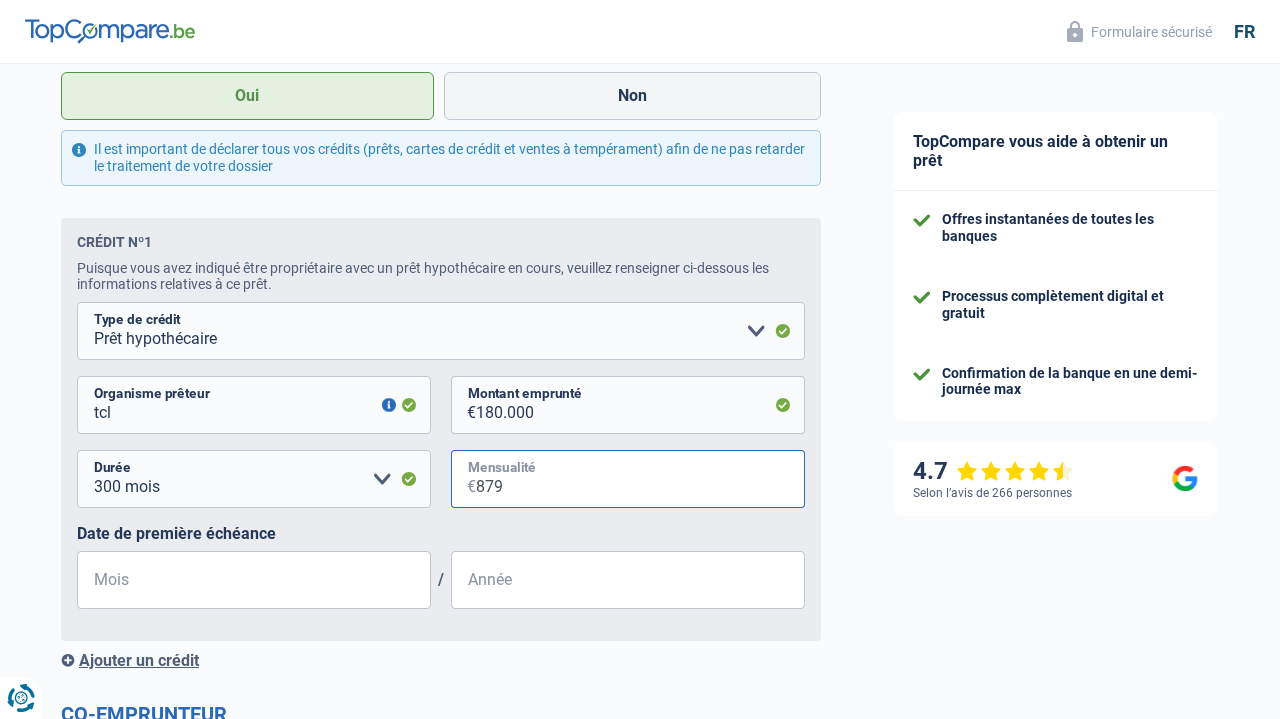 type on "879" 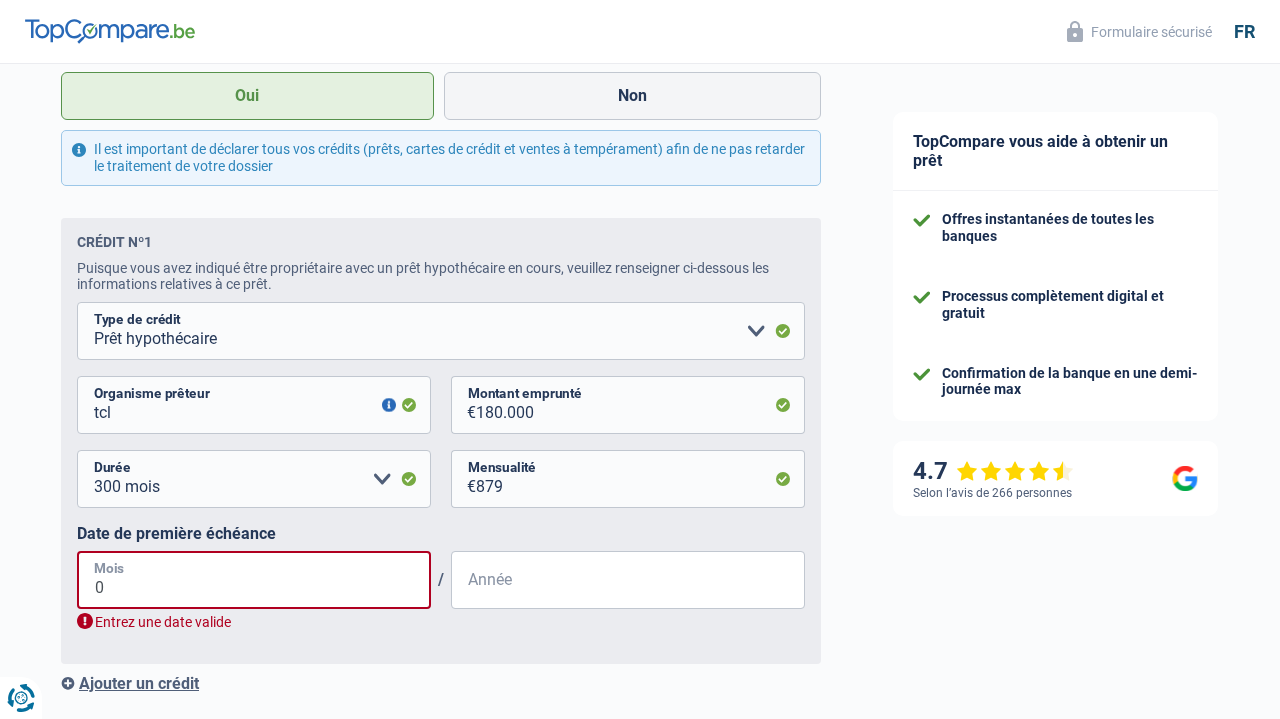 type on "04" 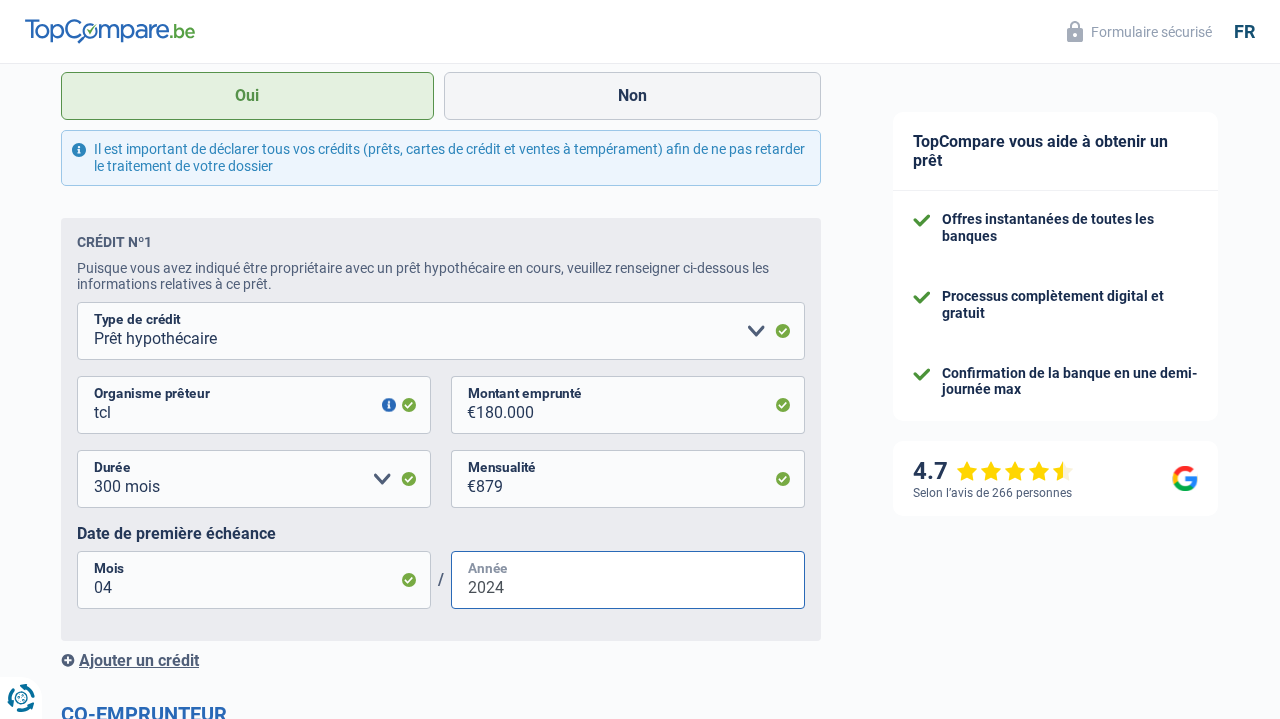 type on "2024" 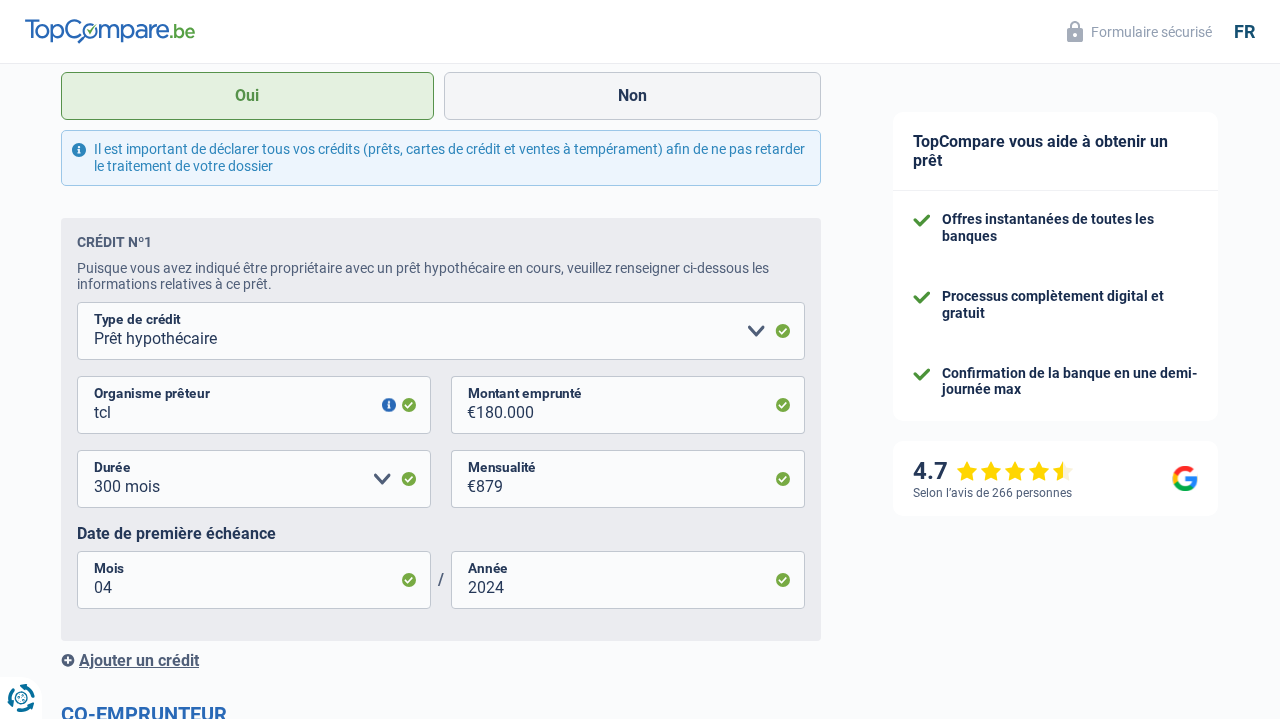 click on "Vos revenus
Revenus
Revenu nº1
Allocation d'handicap Allocations chômage Allocations familiales Chèques repas Complément d'entreprise Indemnité mutuelle Indépendant complémentaire Mensuel net Pension Pension alimentaire Pension d'invalidité Revenu d'intégration sociale Revenus locatifs Autres revenus
Veuillez sélectionner une option
Type de revenus
Tous les champs sont obligatoires. Veuillez fournir une réponse plus longue   2.400   €
Montant
N'utilisez que des lettres pour répondre
Revenu nº2
Supprimer
Allocation d'handicap Allocations chômage Allocations familiales Chèques repas Complément d'entreprise Indemnité mutuelle Indépendant complémentaire" at bounding box center (441, 171) 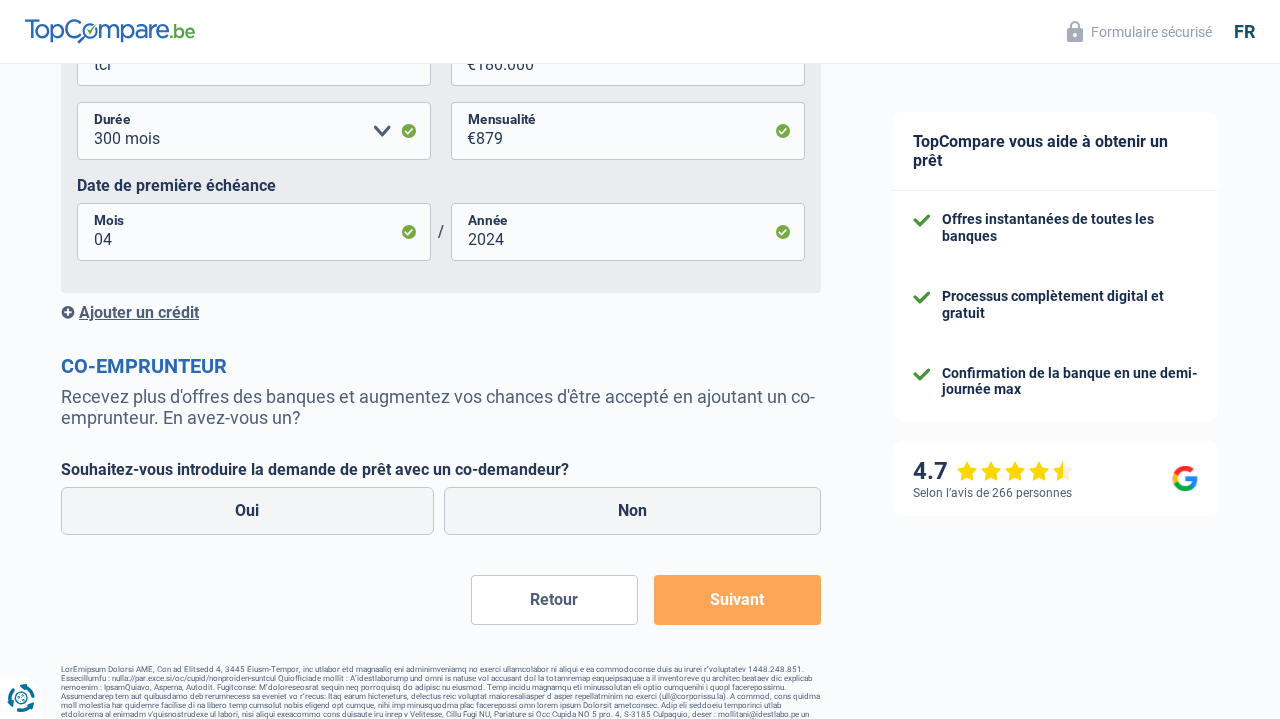scroll, scrollTop: 1339, scrollLeft: 0, axis: vertical 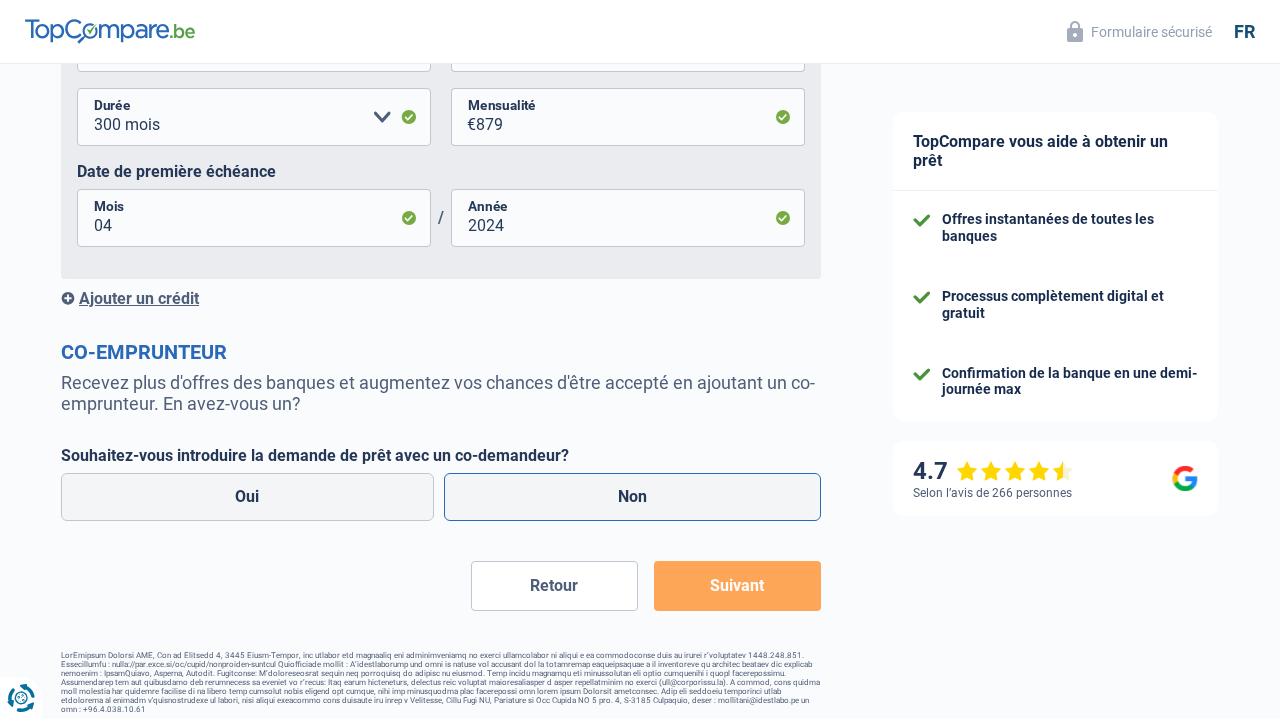 click on "Non" at bounding box center [633, 497] 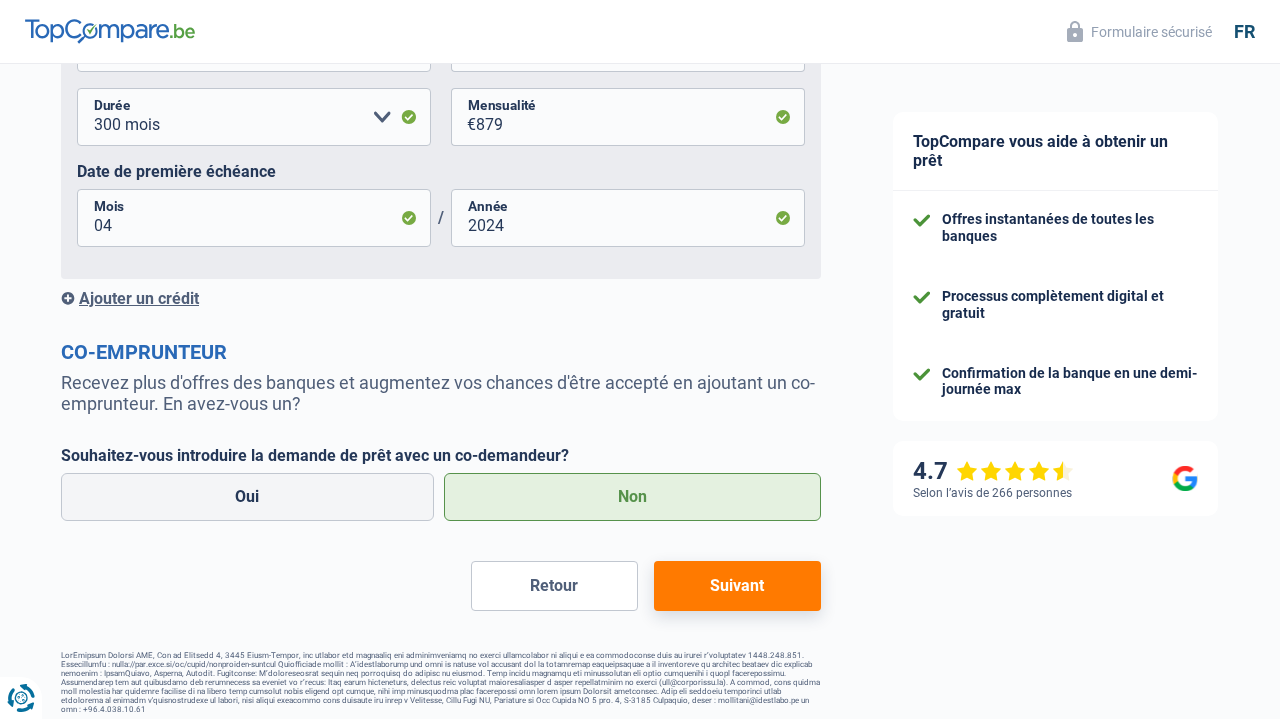 click on "Suivant" at bounding box center [737, 586] 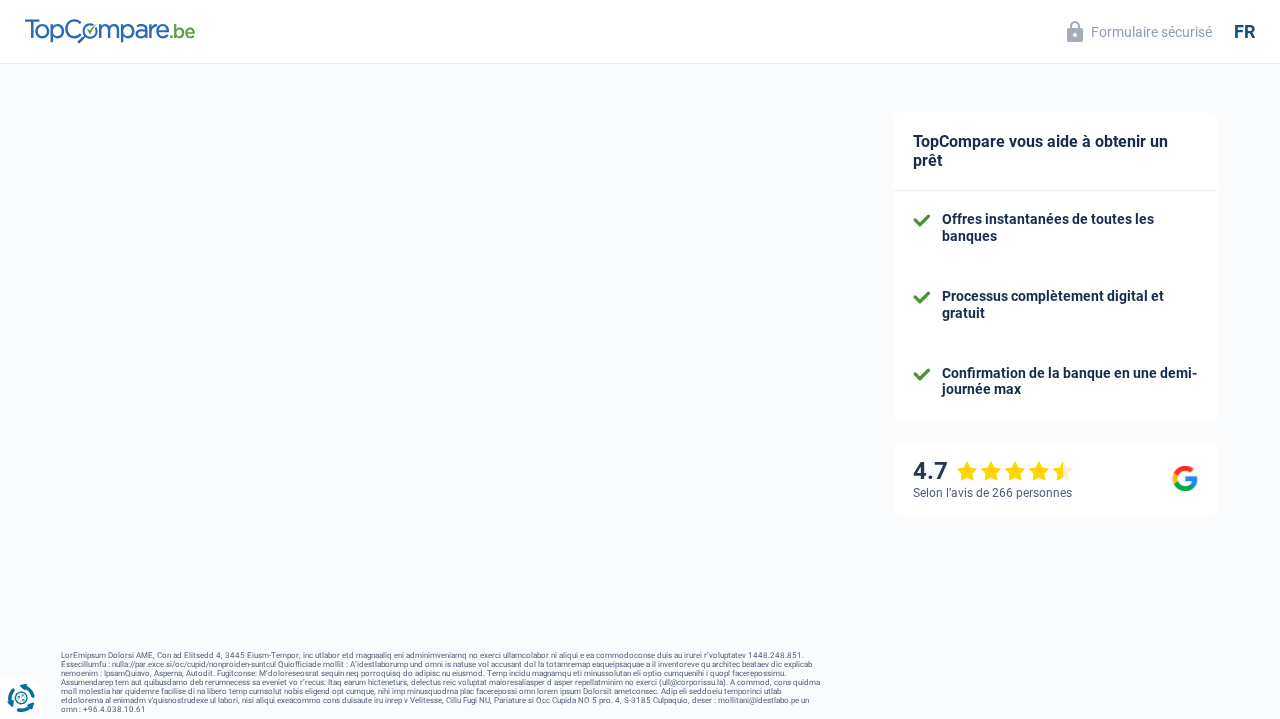 select on "60" 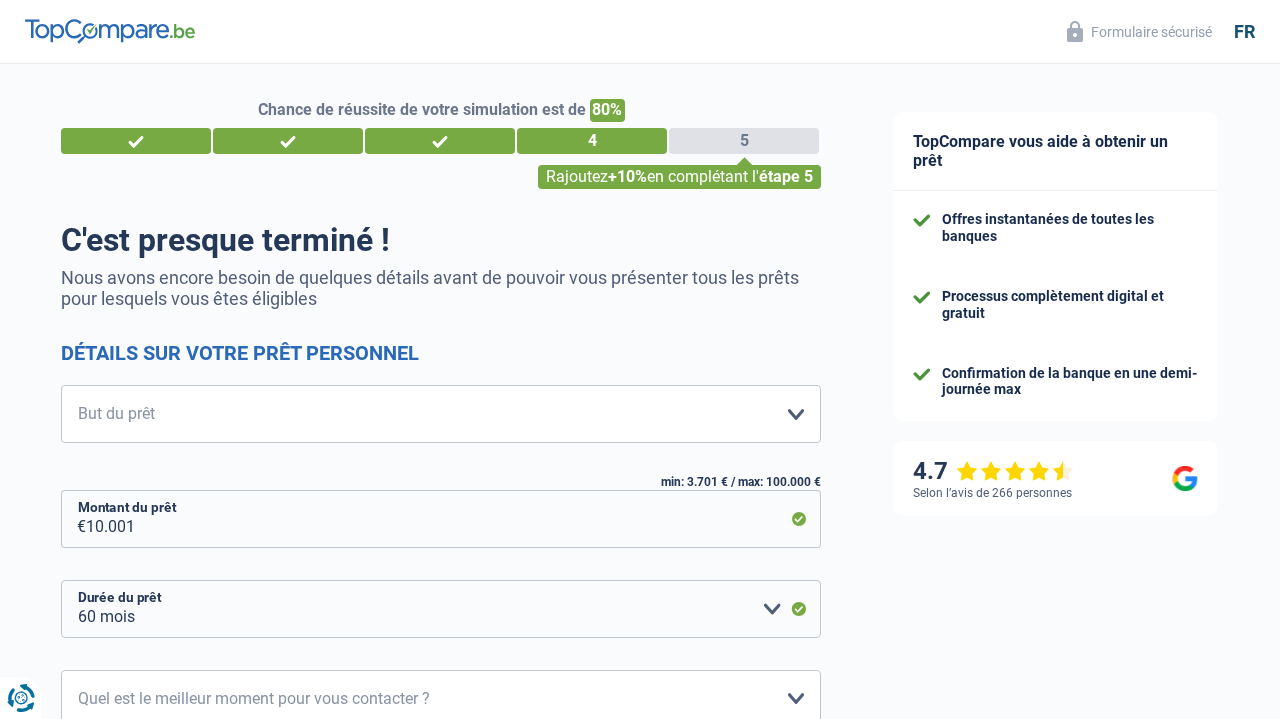 scroll, scrollTop: 0, scrollLeft: 0, axis: both 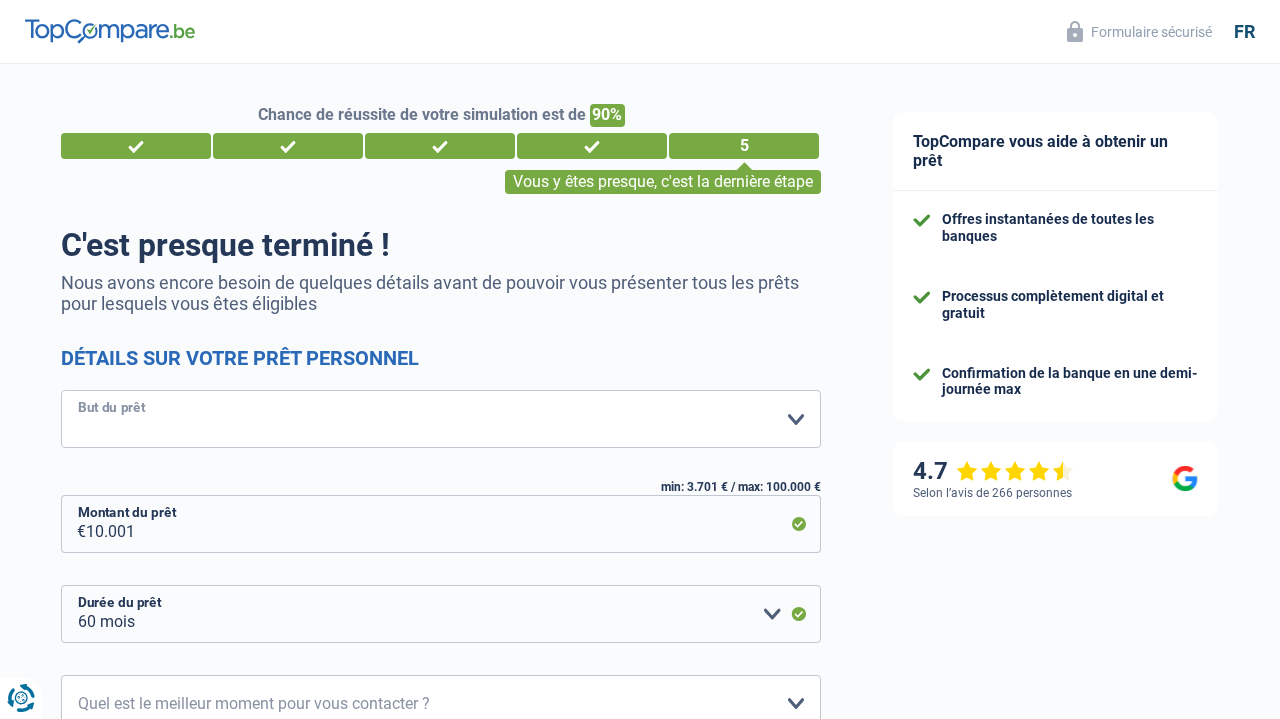 select on "other" 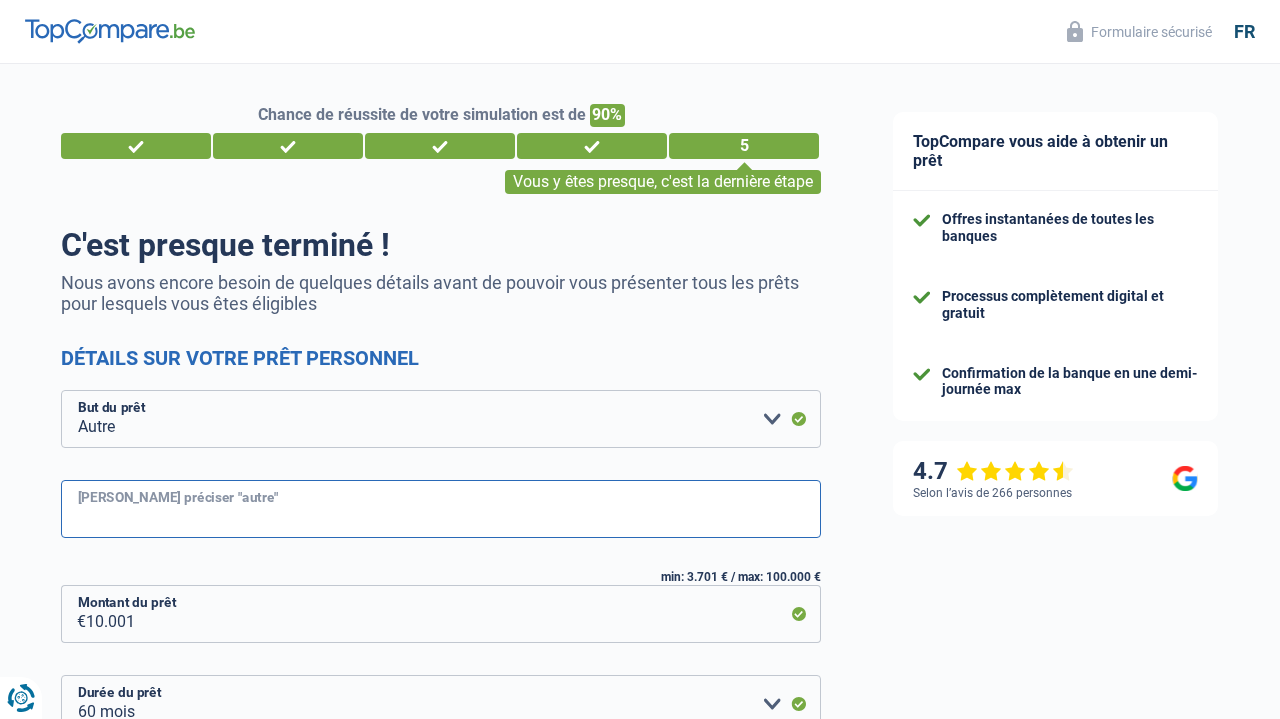 click on "Veuillez préciser "autre"" at bounding box center (441, 509) 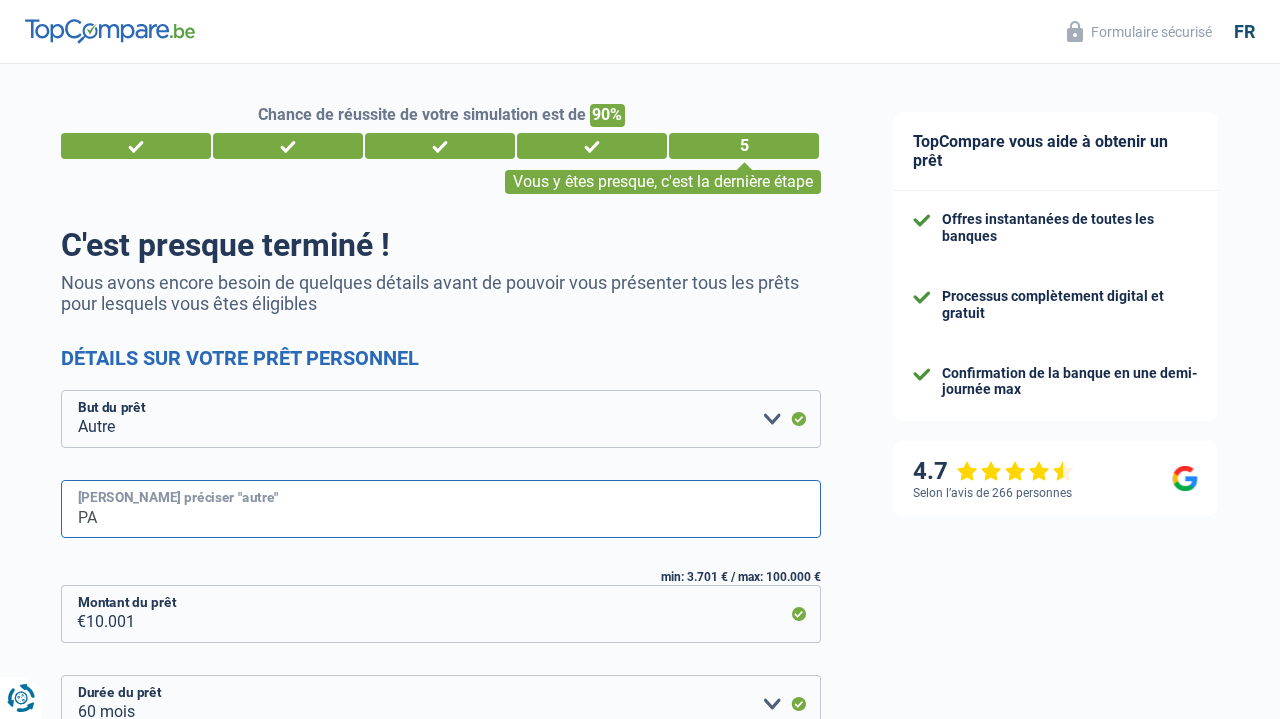 type on "P" 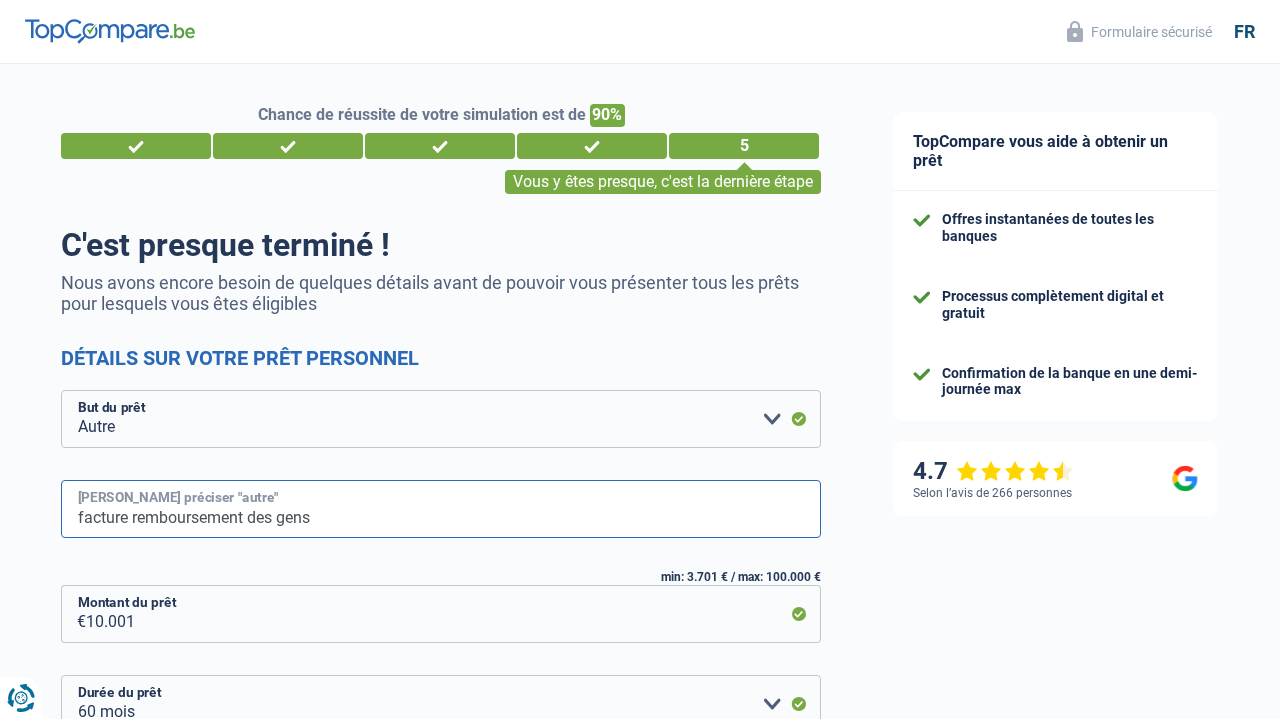 type on "facture remboursement des gens" 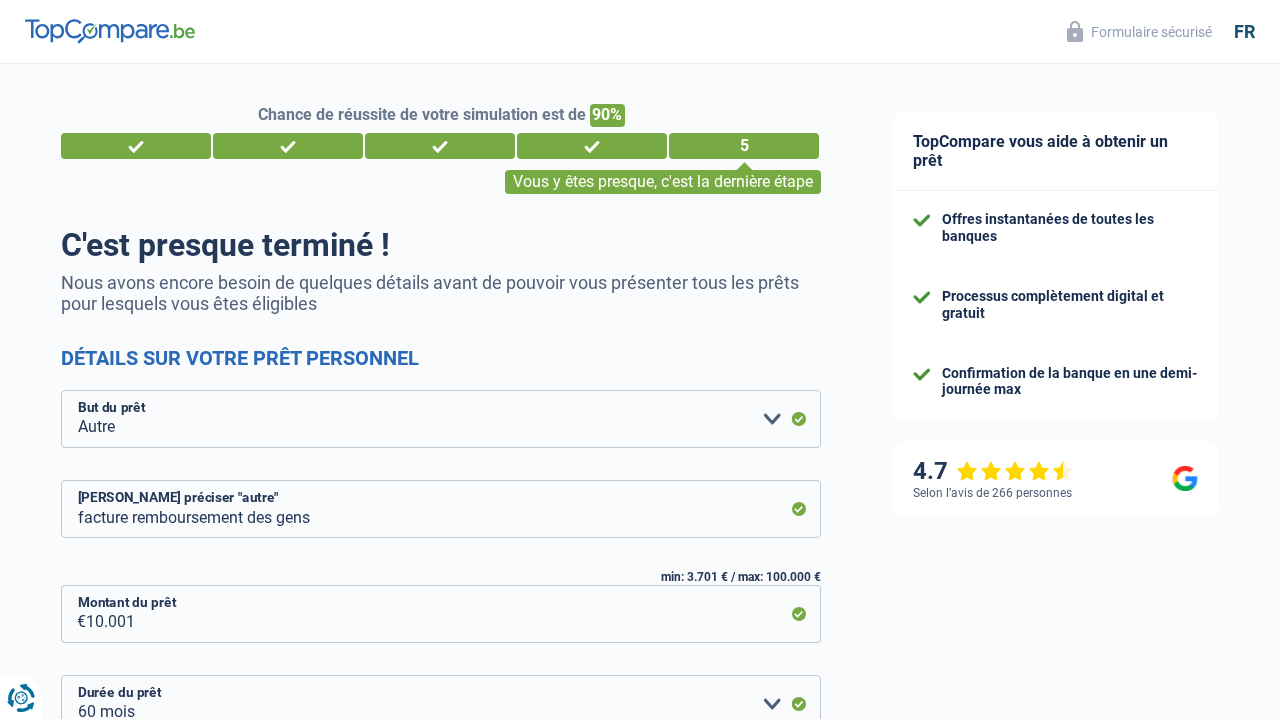 click on "TopCompare vous aide à obtenir un prêt
Offres instantanées de toutes les banques
Processus complètement digital et gratuit
Confirmation de la banque en une demi-journée max
4.7
Selon l’avis de 266 personnes
Formulaire sécurisé" at bounding box center [1068, 580] 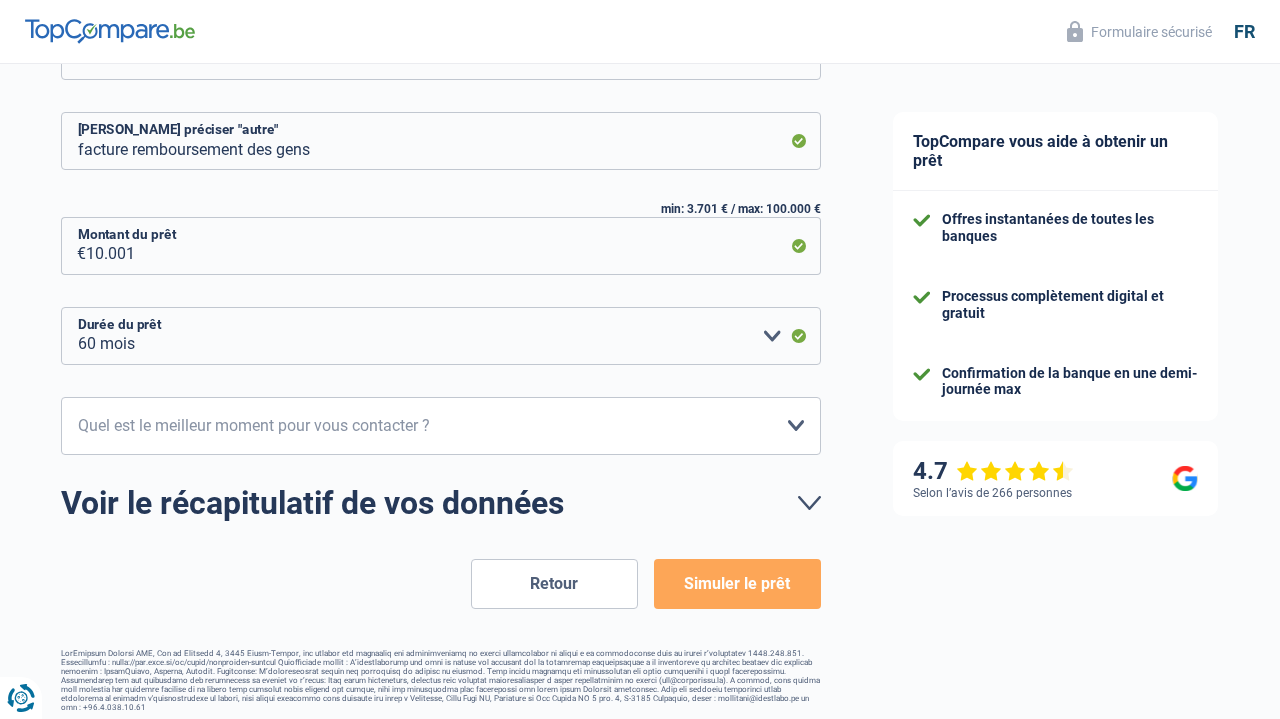 scroll, scrollTop: 366, scrollLeft: 0, axis: vertical 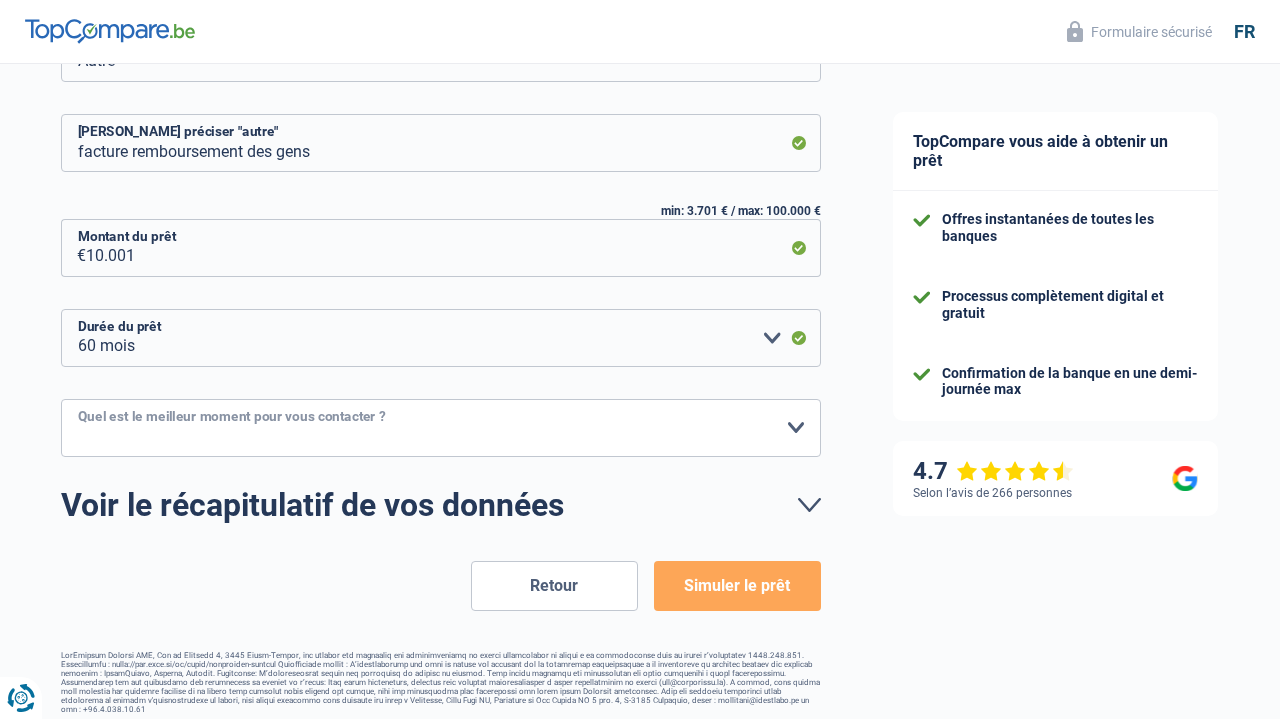 select on "10-12" 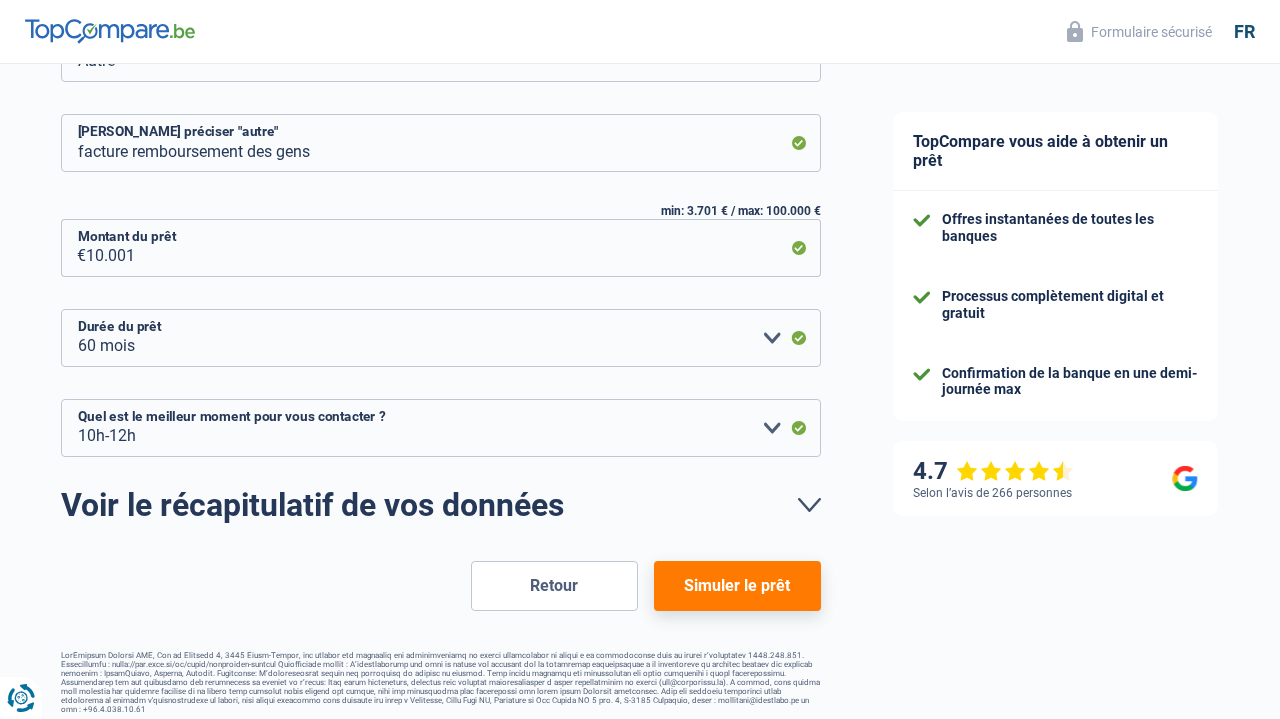 click on "Simuler le prêt" at bounding box center (737, 586) 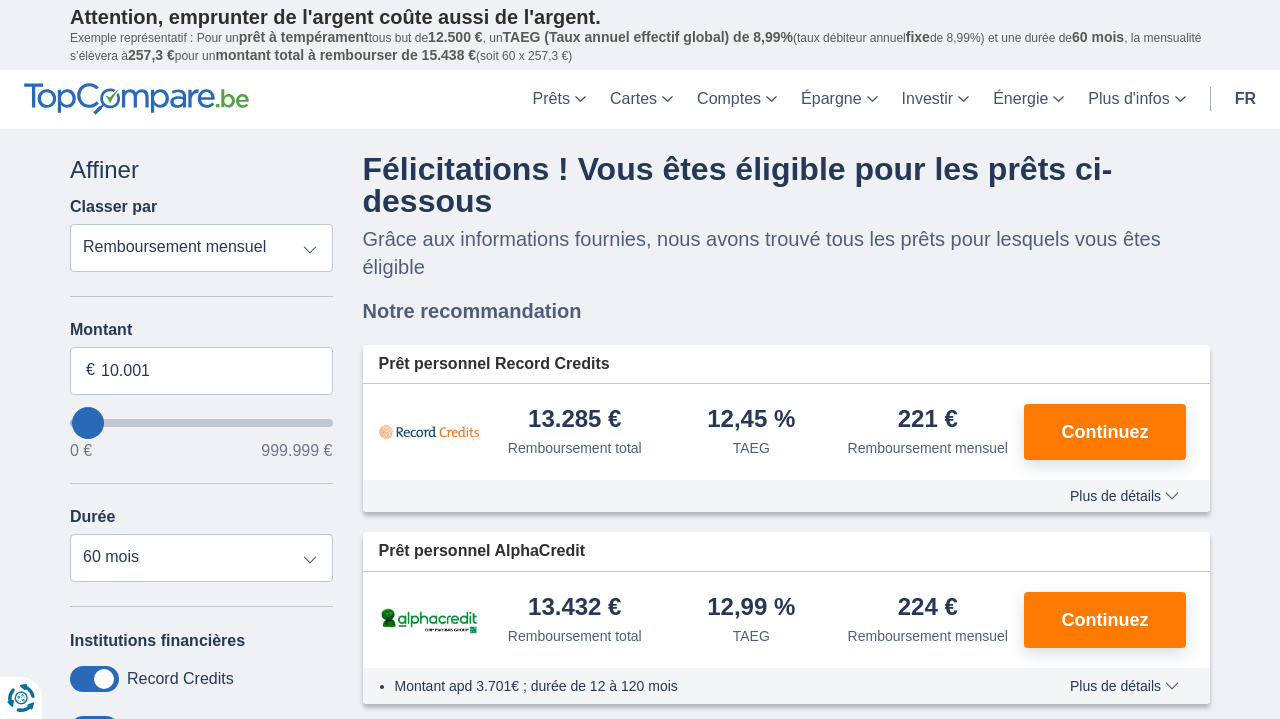 scroll, scrollTop: 0, scrollLeft: 0, axis: both 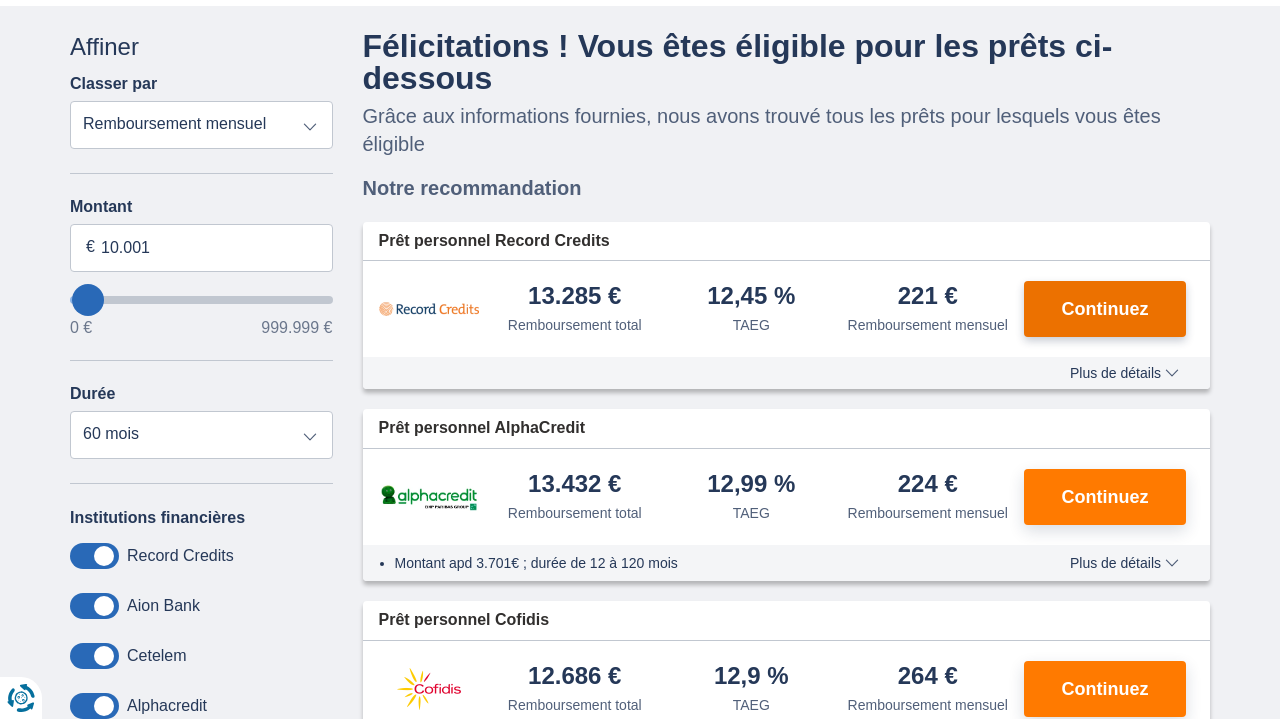 click on "Continuez" at bounding box center (1105, 309) 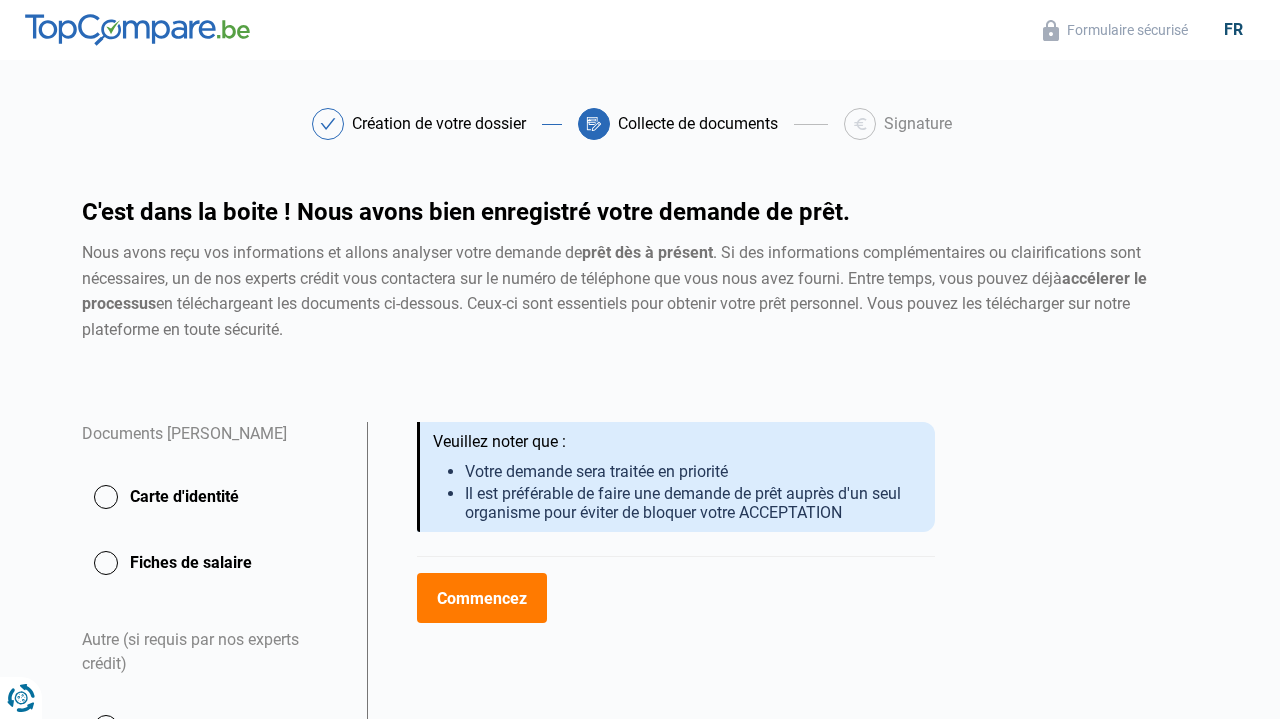 scroll, scrollTop: 0, scrollLeft: 0, axis: both 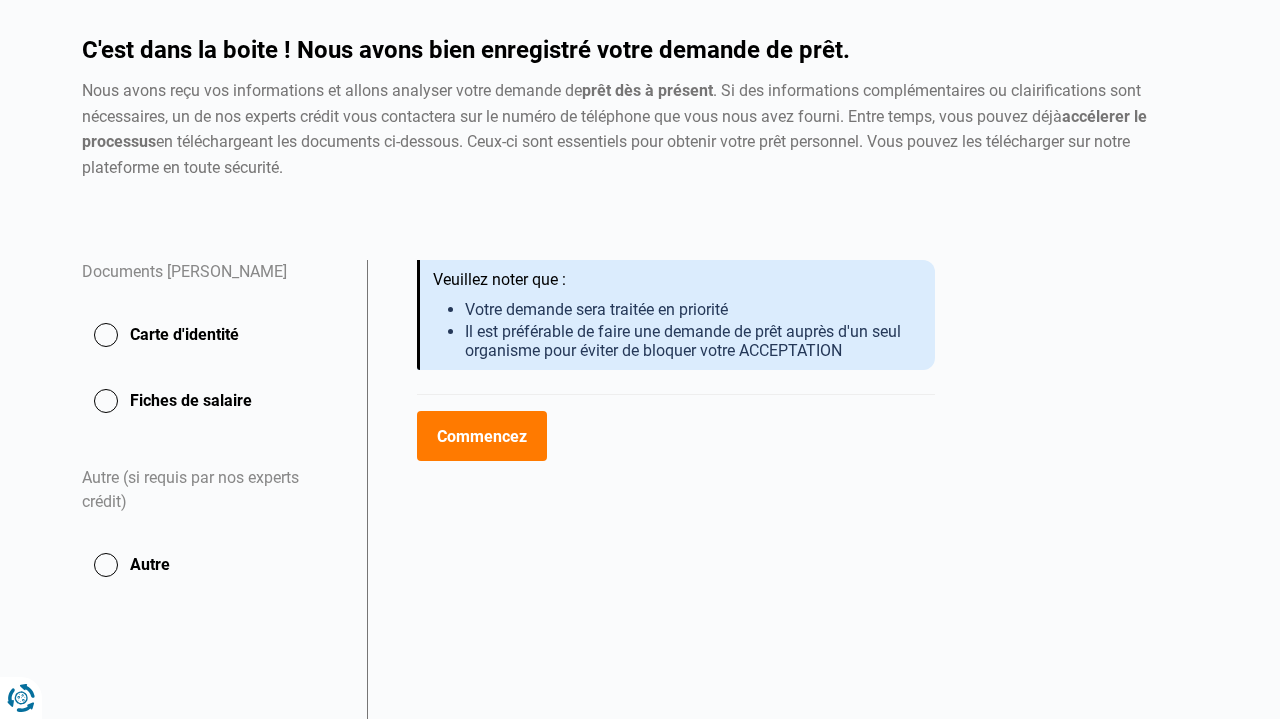 click on "Commencez" at bounding box center (676, 435) 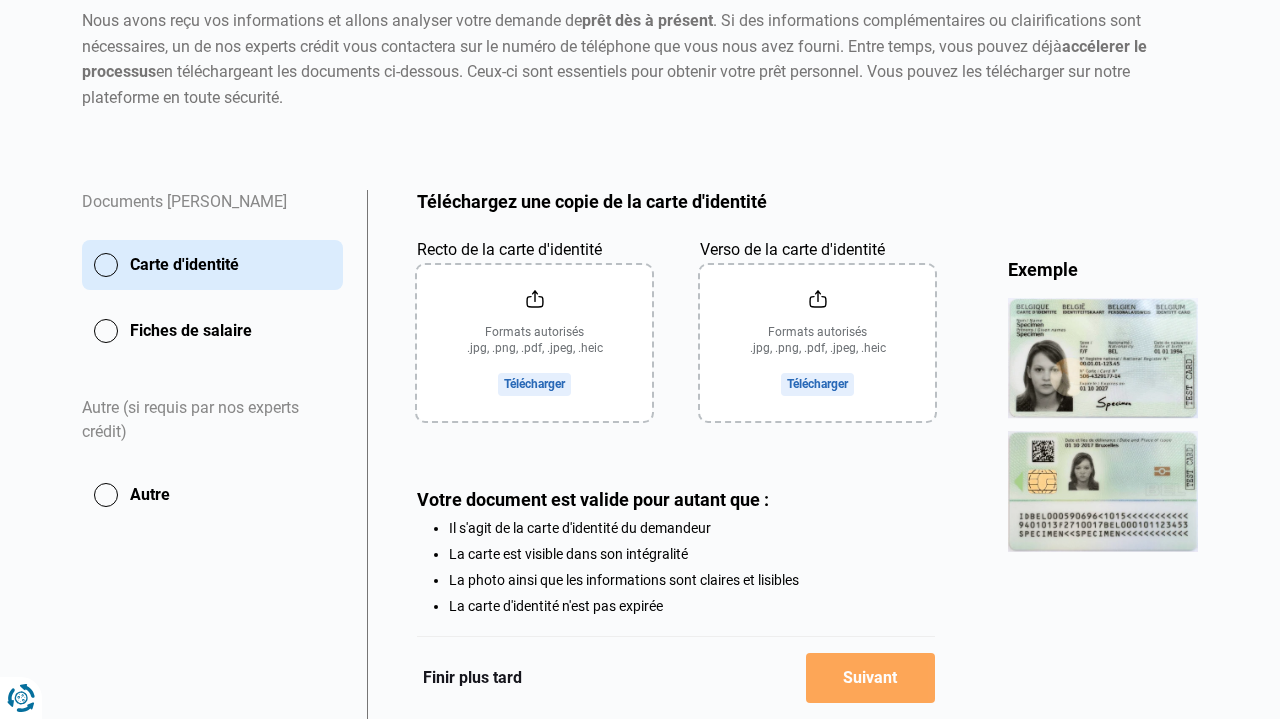 scroll, scrollTop: 236, scrollLeft: 0, axis: vertical 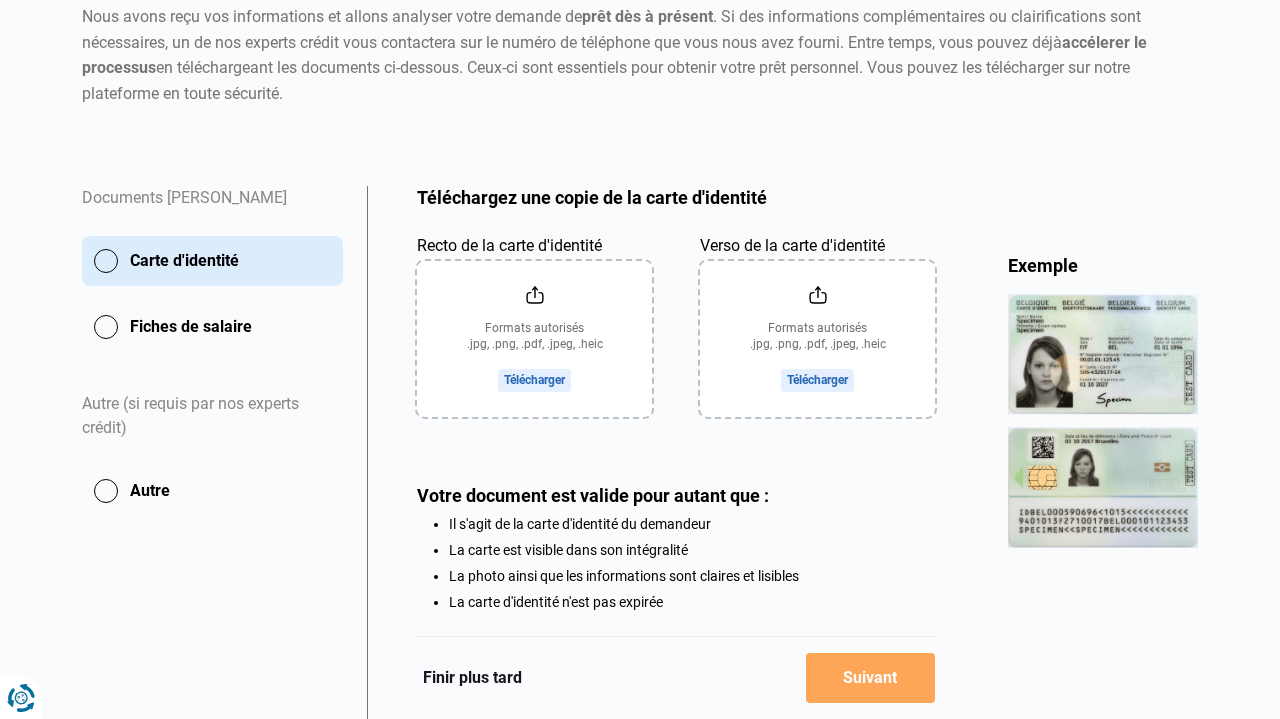 click on "Recto de la carte d'identité" 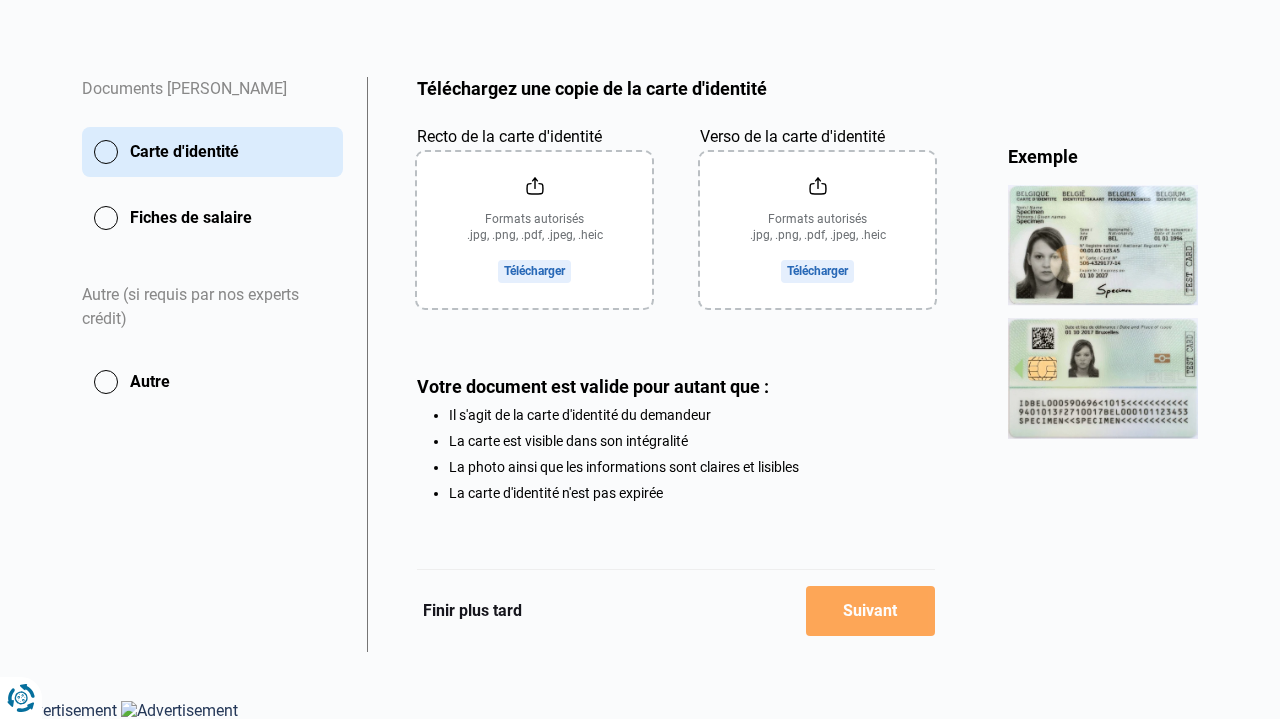 scroll, scrollTop: 342, scrollLeft: 0, axis: vertical 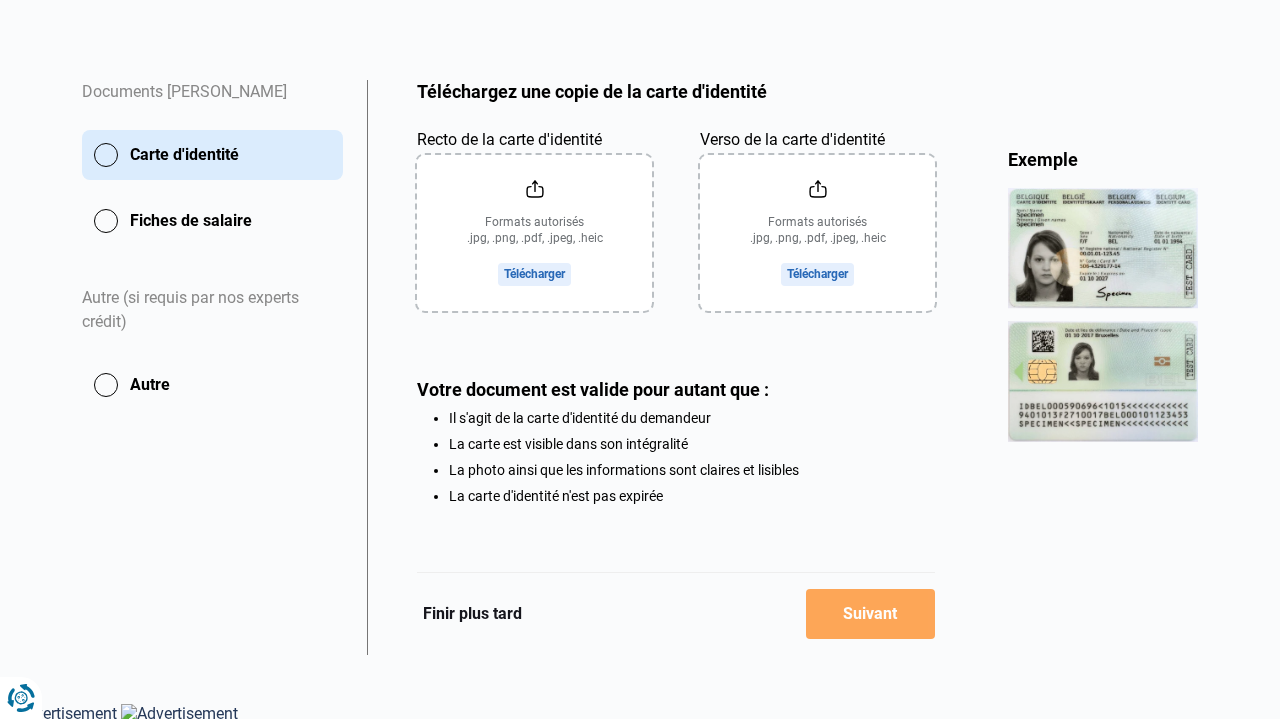 click on "Finir plus tard" 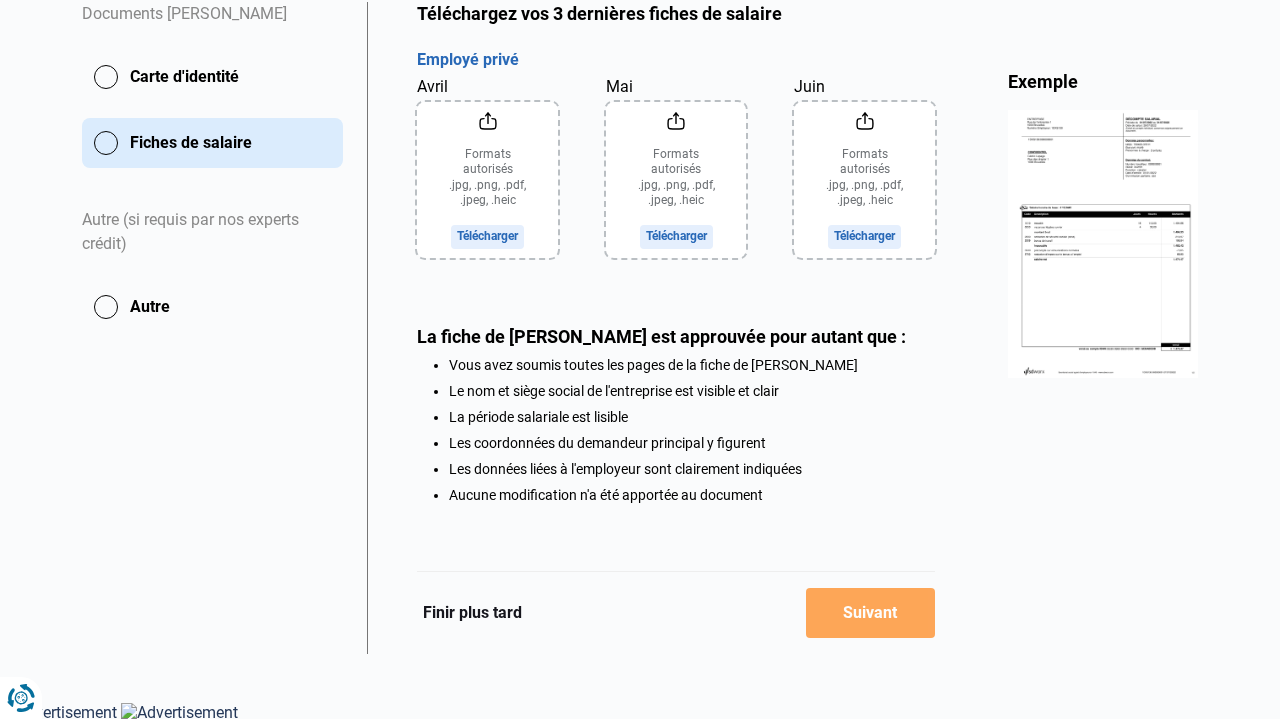 scroll, scrollTop: 418, scrollLeft: 0, axis: vertical 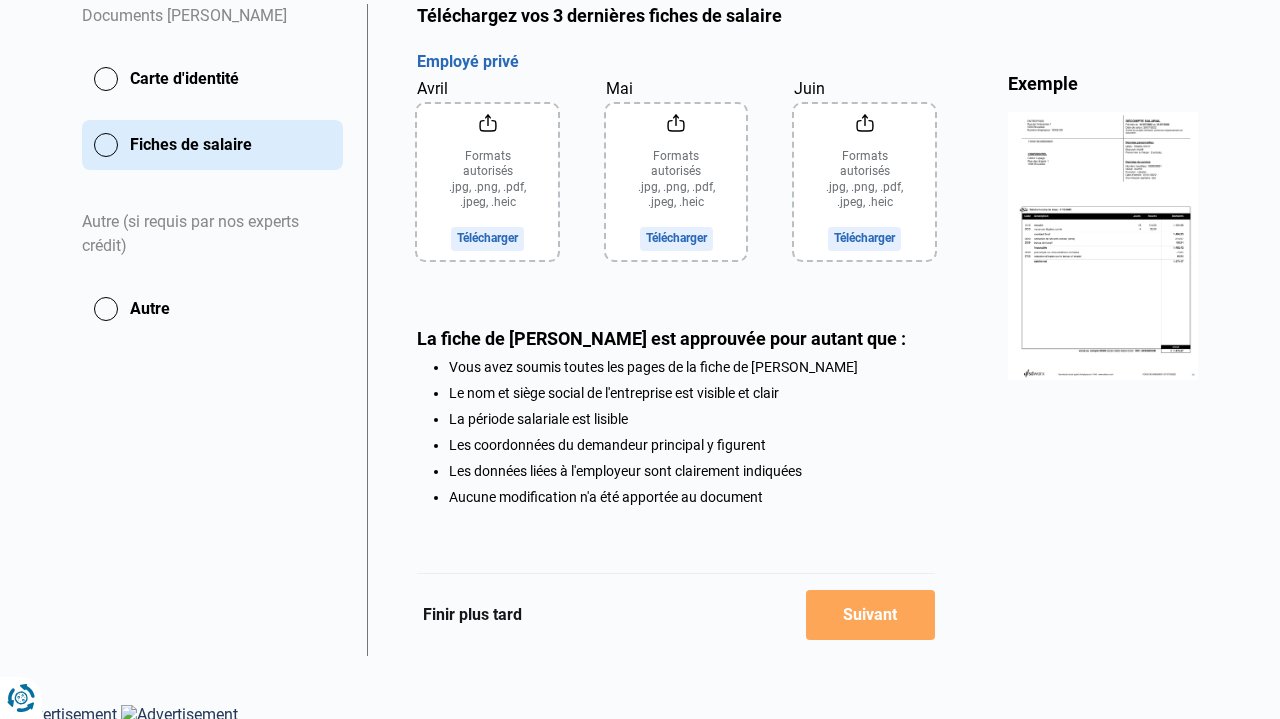 click on "Finir plus tard" 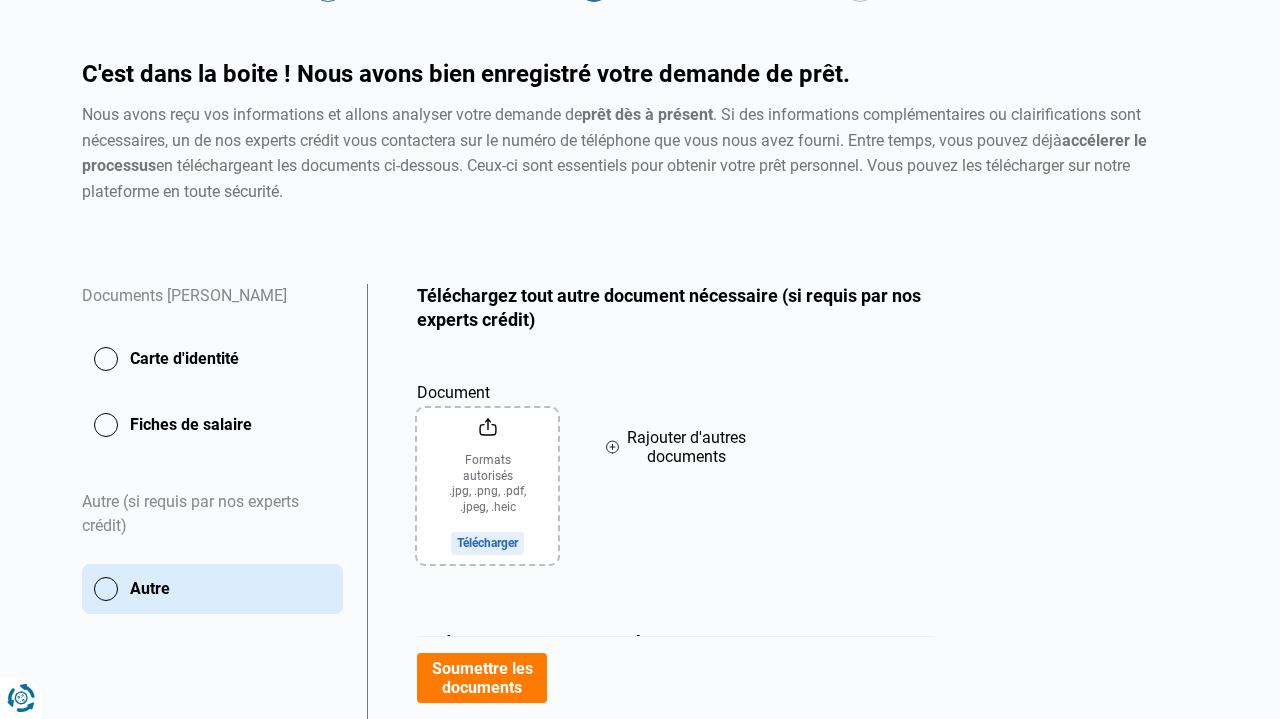 scroll, scrollTop: 317, scrollLeft: 0, axis: vertical 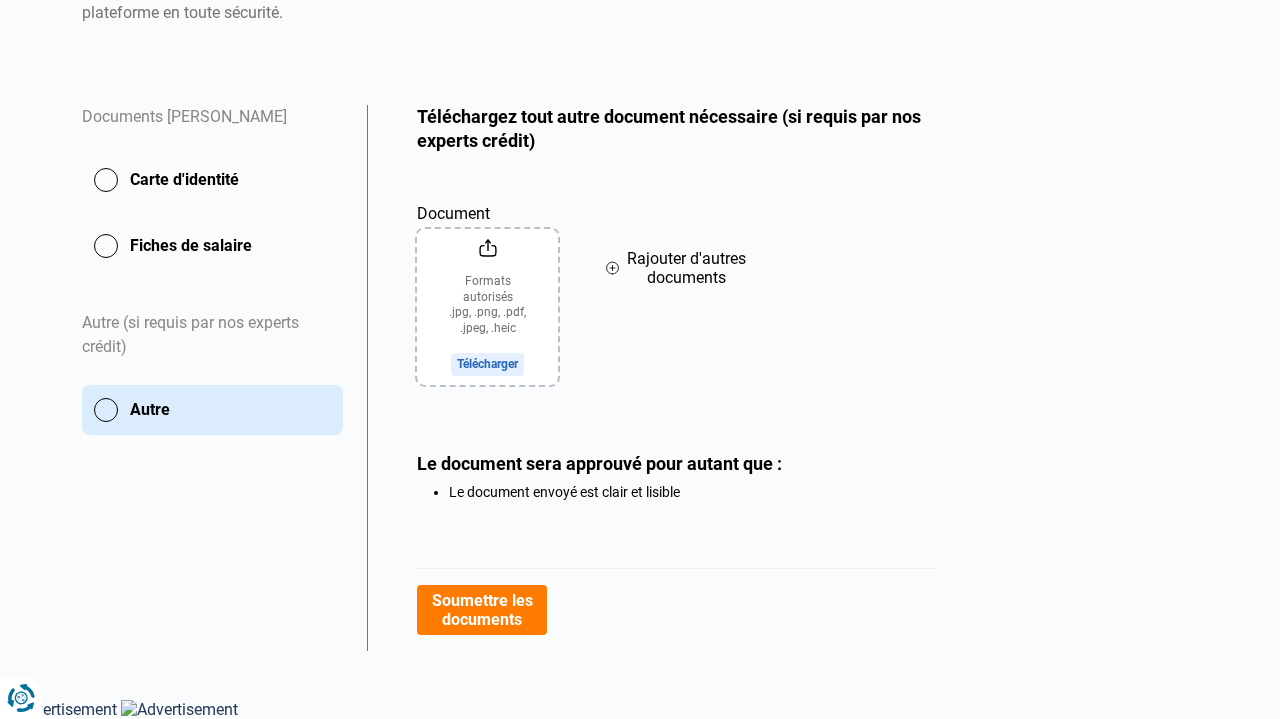 click on "Soumettre les documents" at bounding box center [676, 609] 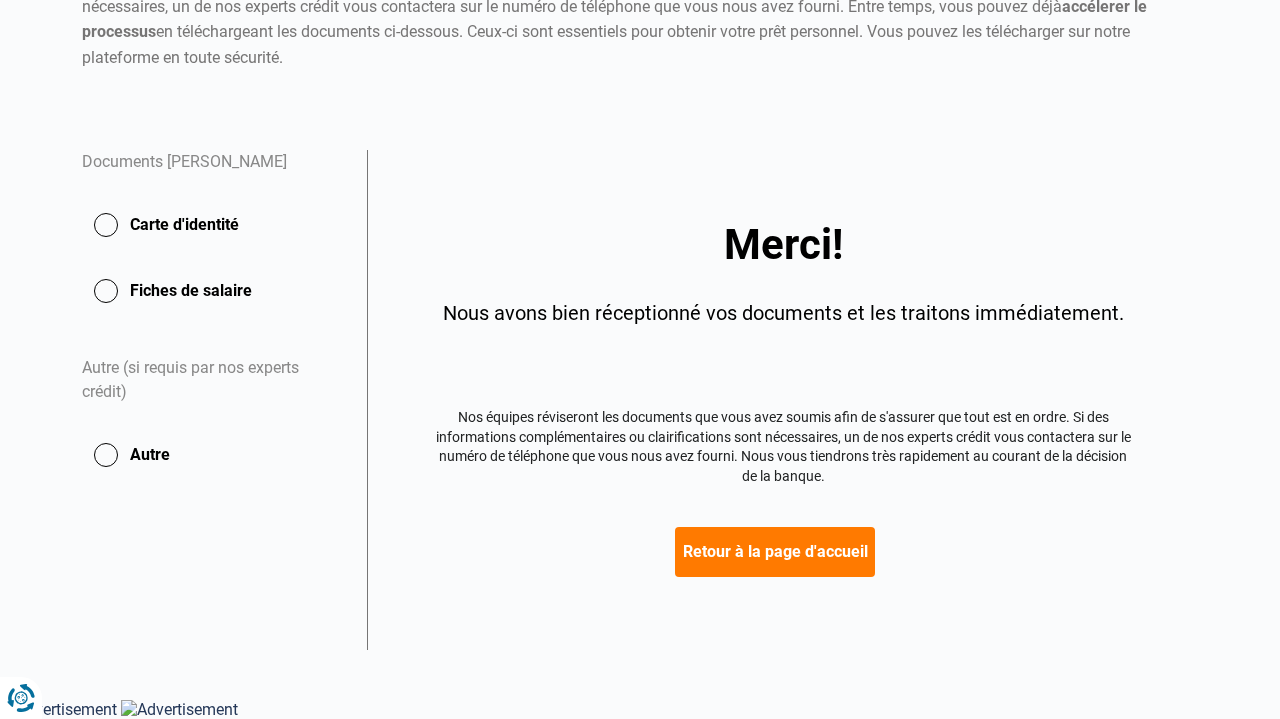 scroll, scrollTop: 268, scrollLeft: 0, axis: vertical 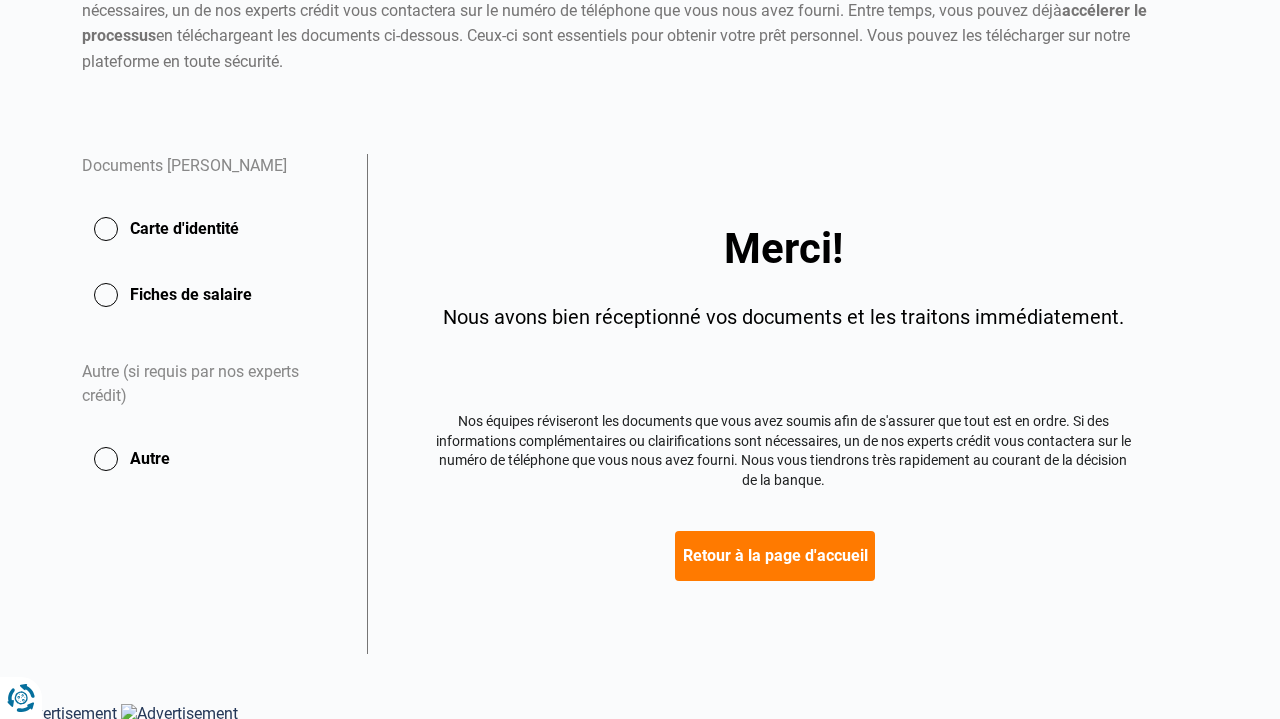 click on "Merci! Nous avons bien réceptionné vos documents et les traitons immédiatement. Nos équipes réviseront les documents que vous avez soumis afin de s'assurer que tout est en ordre.  Si des informations complémentaires ou clairifications sont nécessaires, un de nos experts crédit vous contactera sur le numéro de téléphone que vous nous avez fourni. Nous vous tiendrons très rapidement au courant de la décision de la banque. Retour à la page d'accueil Merci de nous avoir soumis vos documents! Nous les traitons immédiatement Création de votre dossier Terminé Collecte de documents Nos équipes réviseront les documents que vous avez soumis.  Si des informations complémentaires sont nécessaires, un de nos experts crédit vous contactera. Nous vous tiendrons très rapidement au courant de la décision de la banque. Terminé Signature" at bounding box center [782, 404] 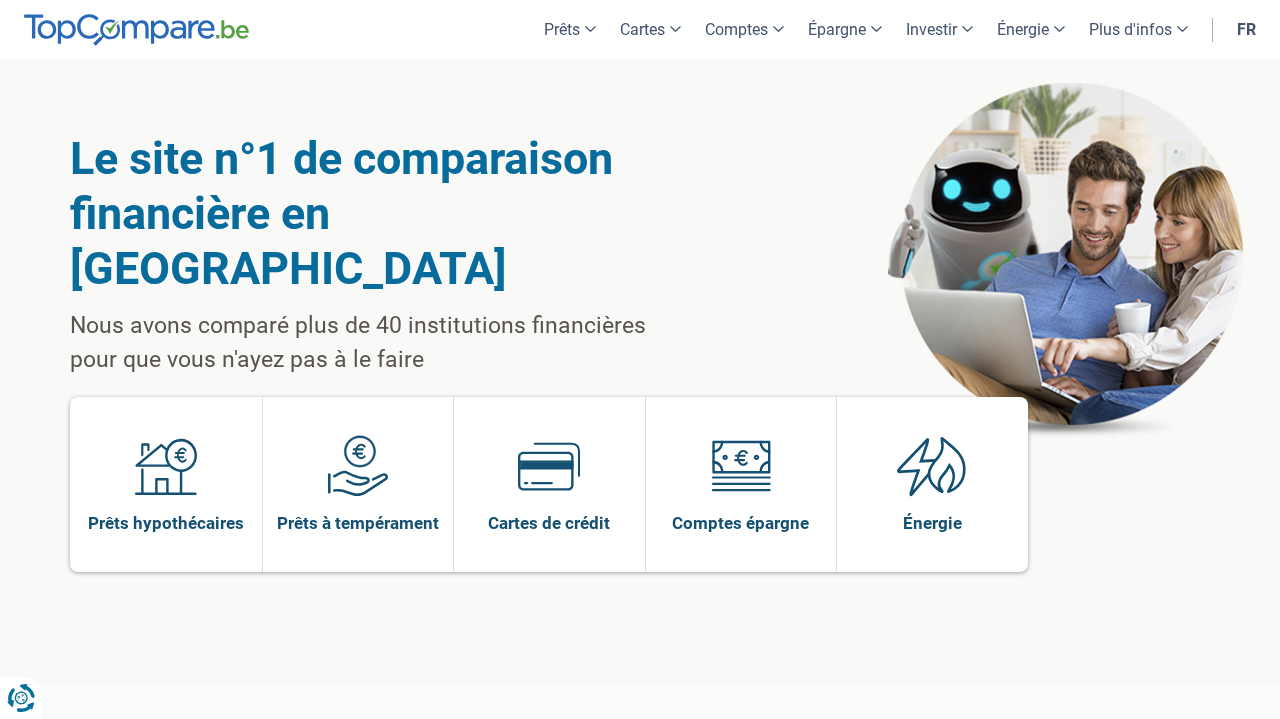 scroll, scrollTop: 0, scrollLeft: 0, axis: both 